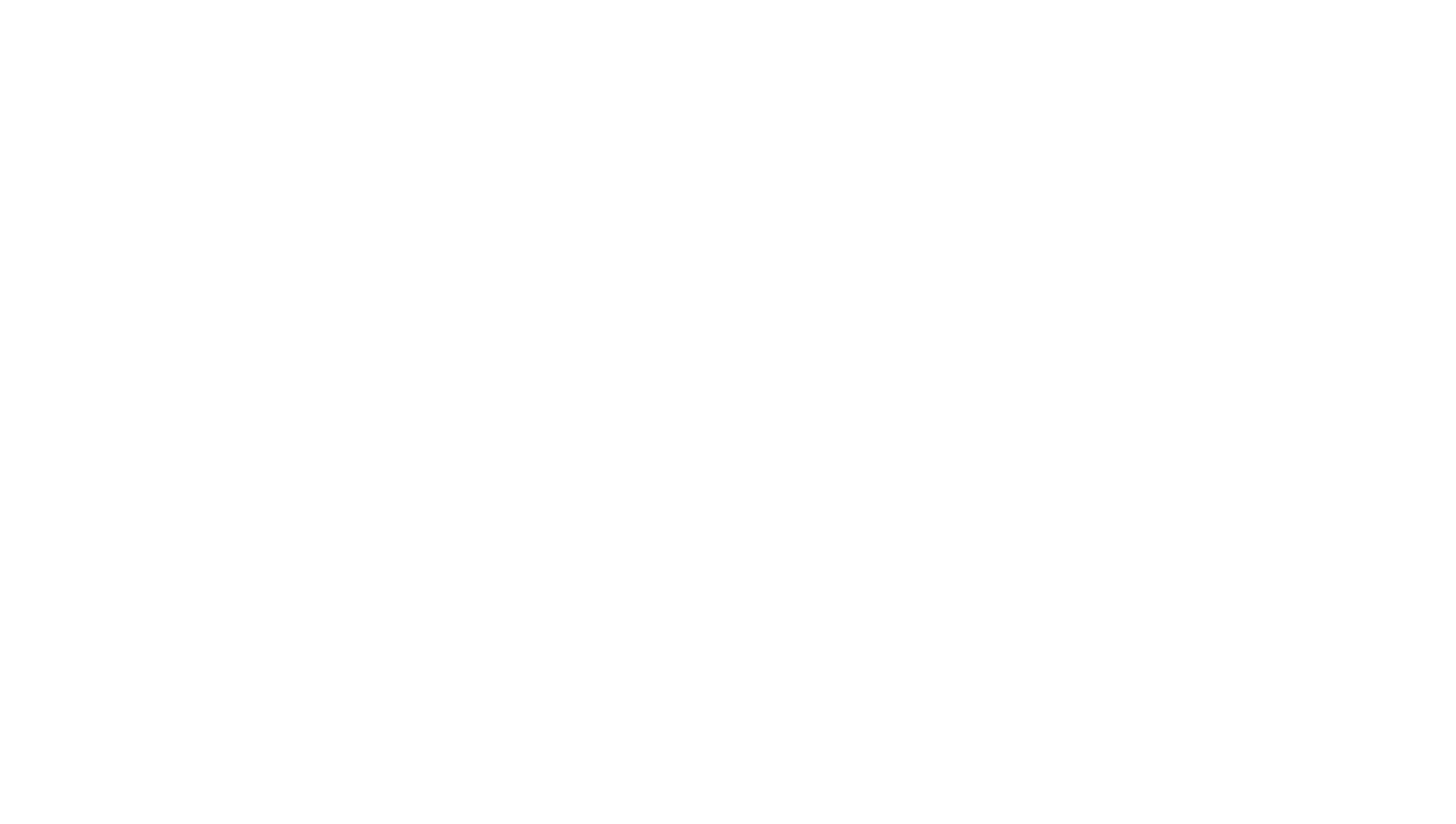 scroll, scrollTop: 0, scrollLeft: 0, axis: both 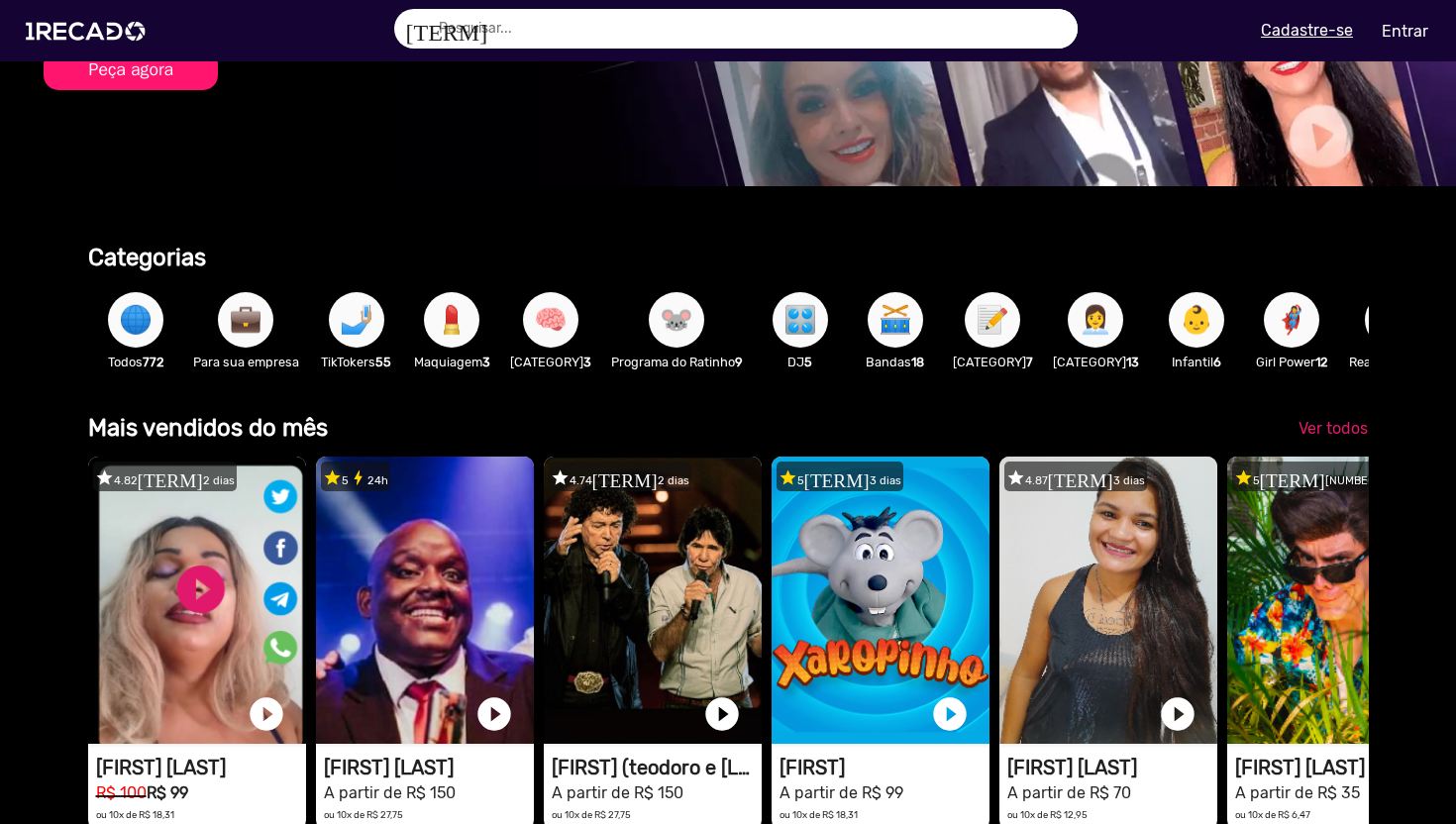 click on "💼" at bounding box center (246, 320) 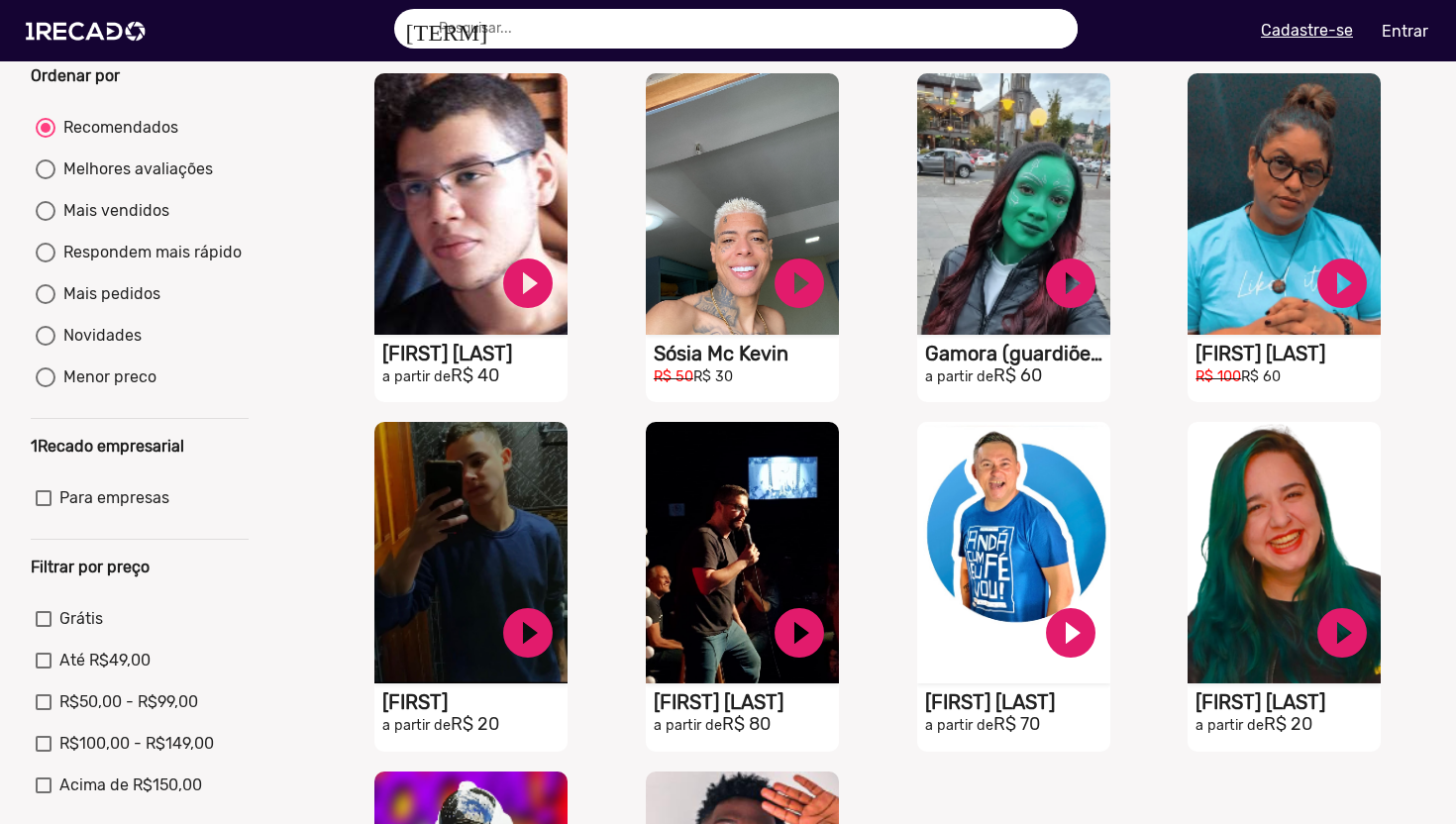 scroll, scrollTop: 0, scrollLeft: 0, axis: both 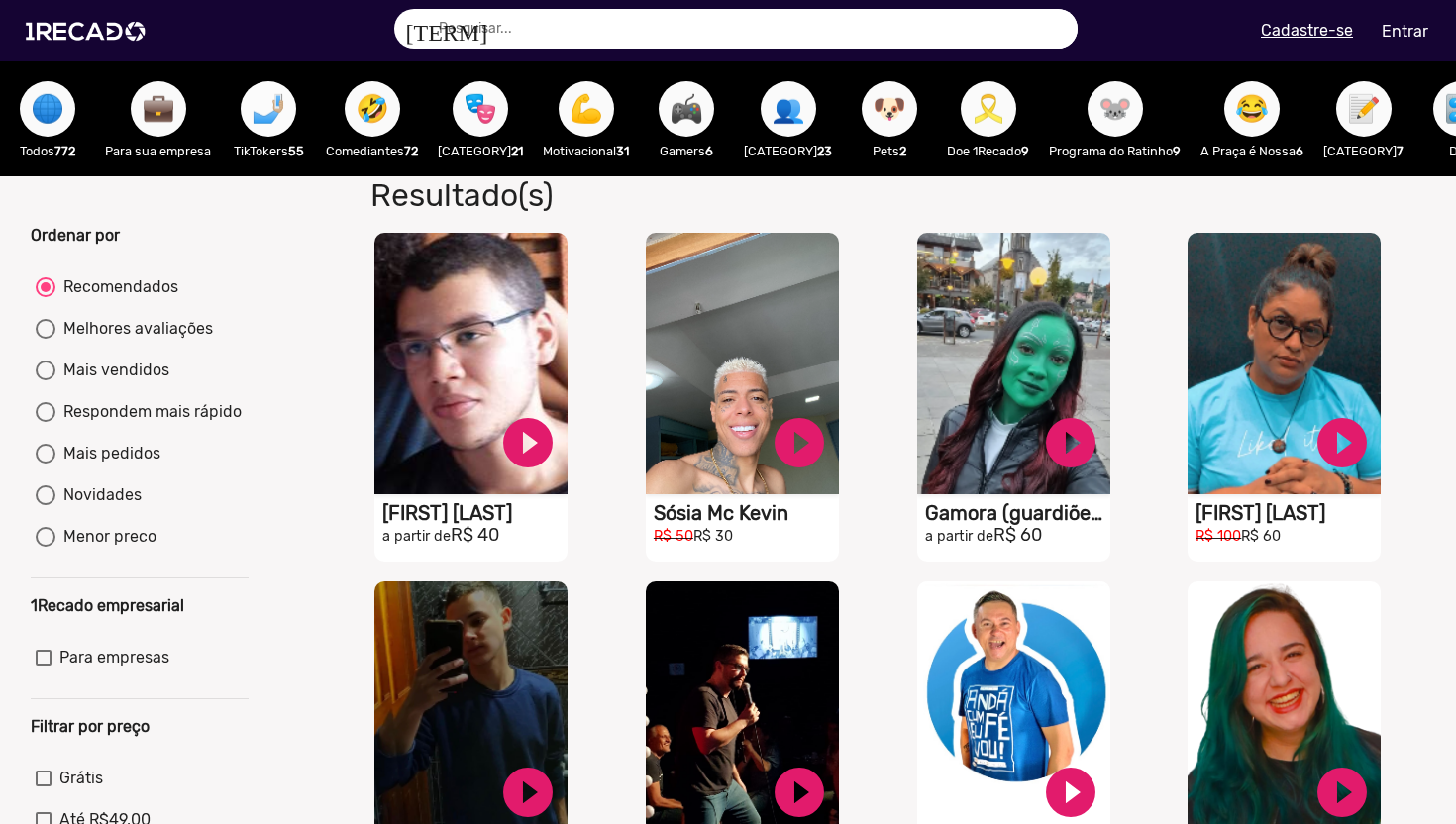 click on "🤳🏼" at bounding box center [268, 109] 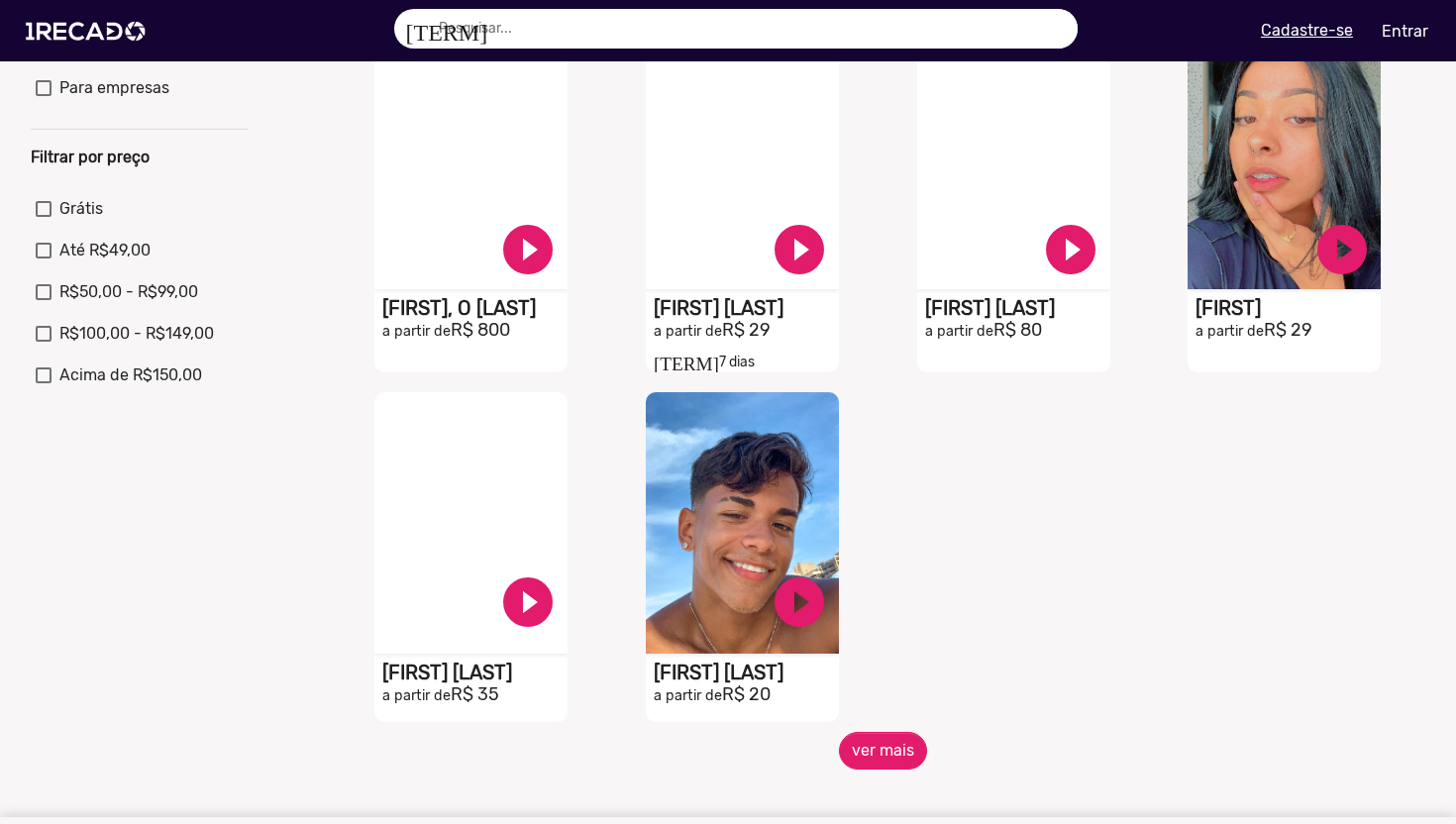 scroll, scrollTop: 708, scrollLeft: 0, axis: vertical 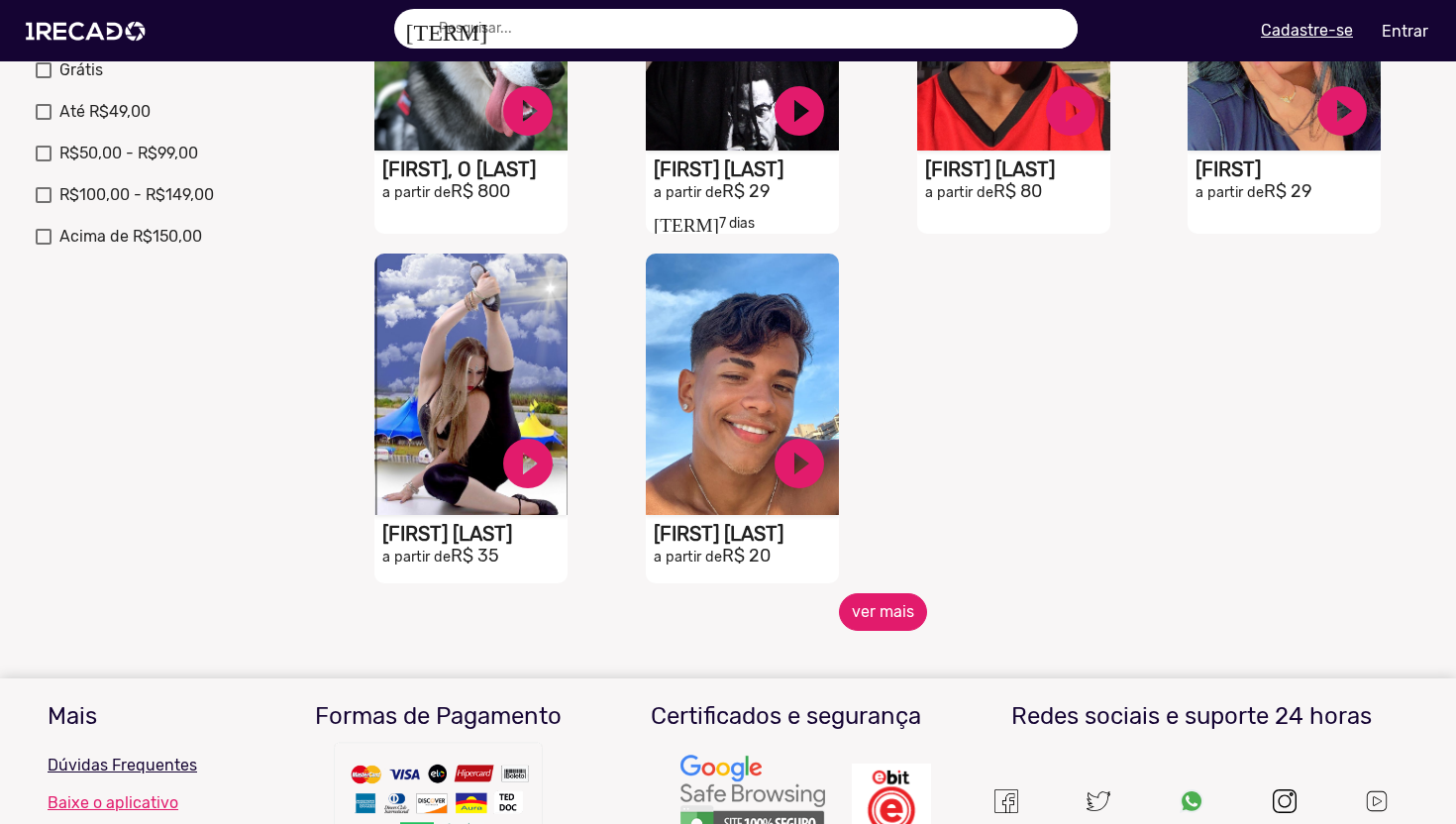 click on "ver mais" 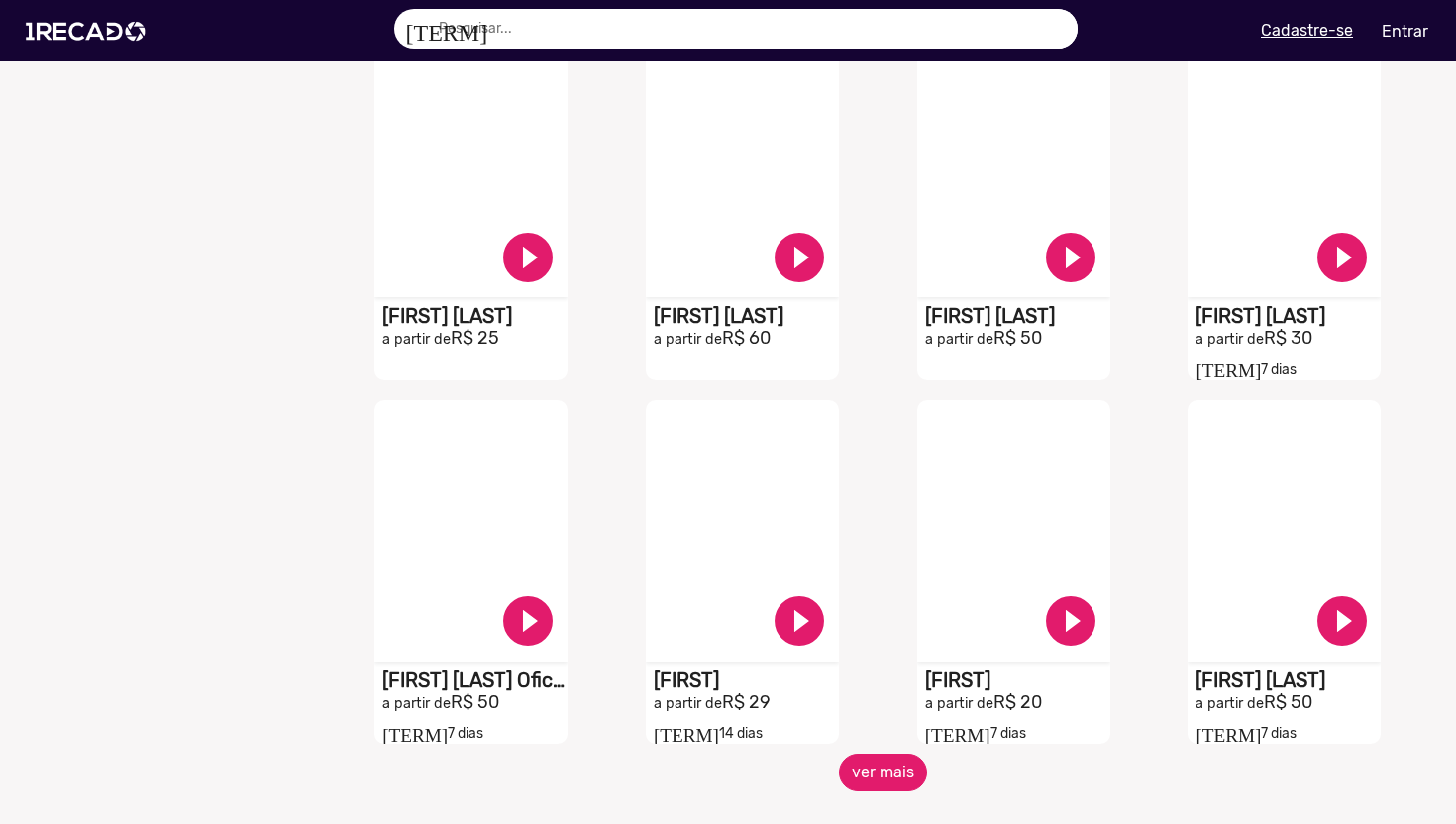 scroll, scrollTop: 1296, scrollLeft: 0, axis: vertical 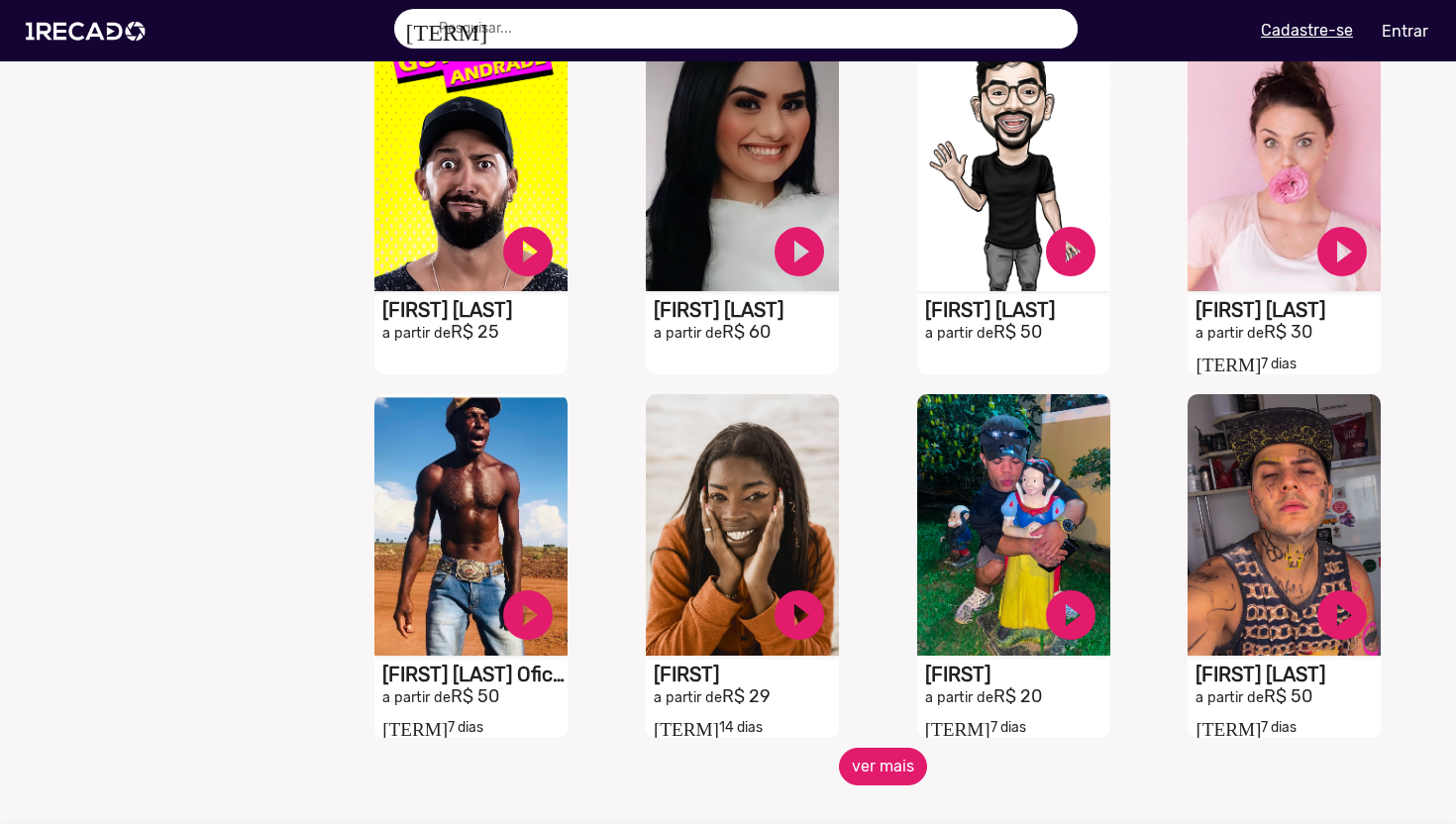 click on "ver mais" 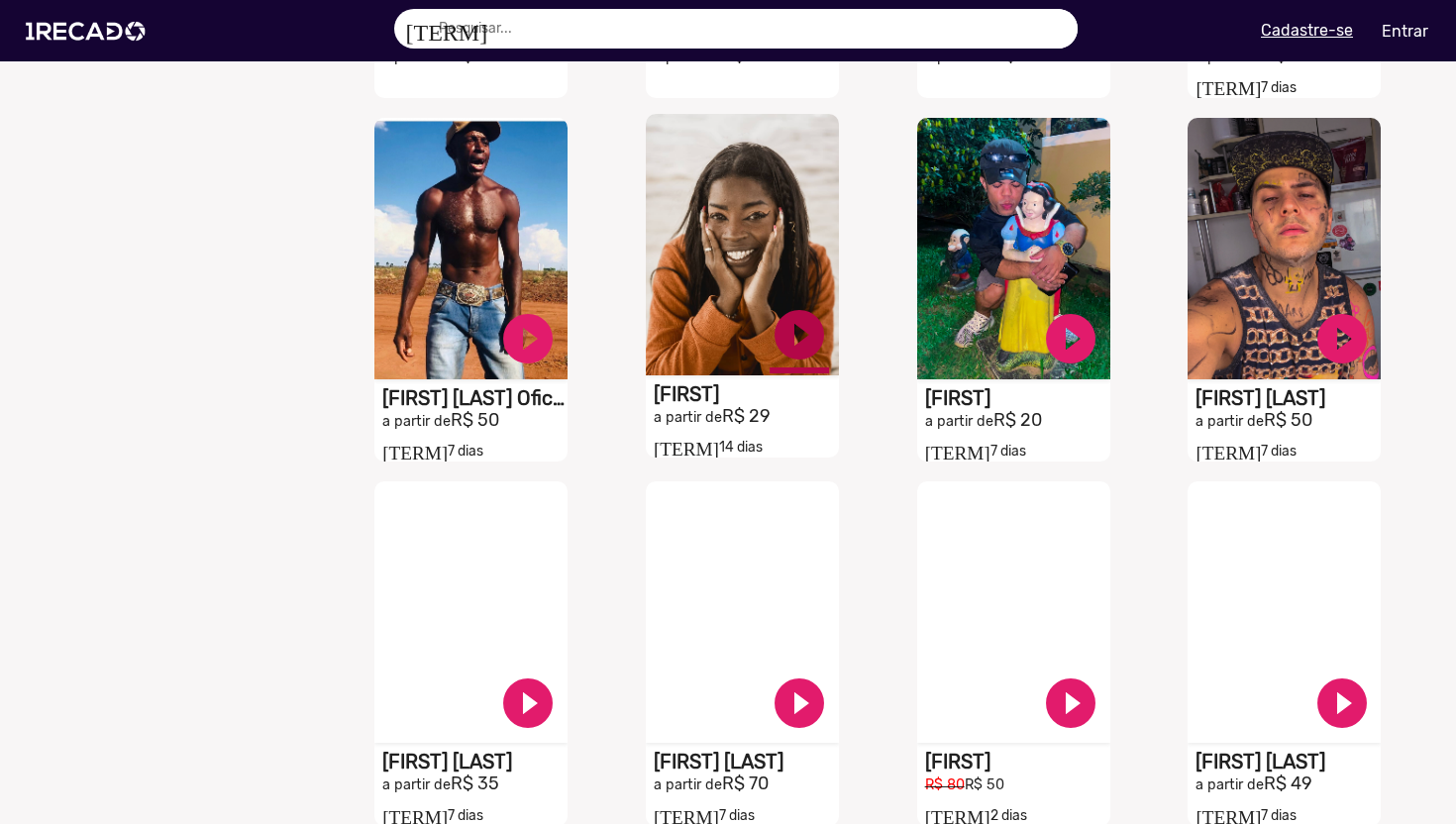 scroll, scrollTop: 1580, scrollLeft: 0, axis: vertical 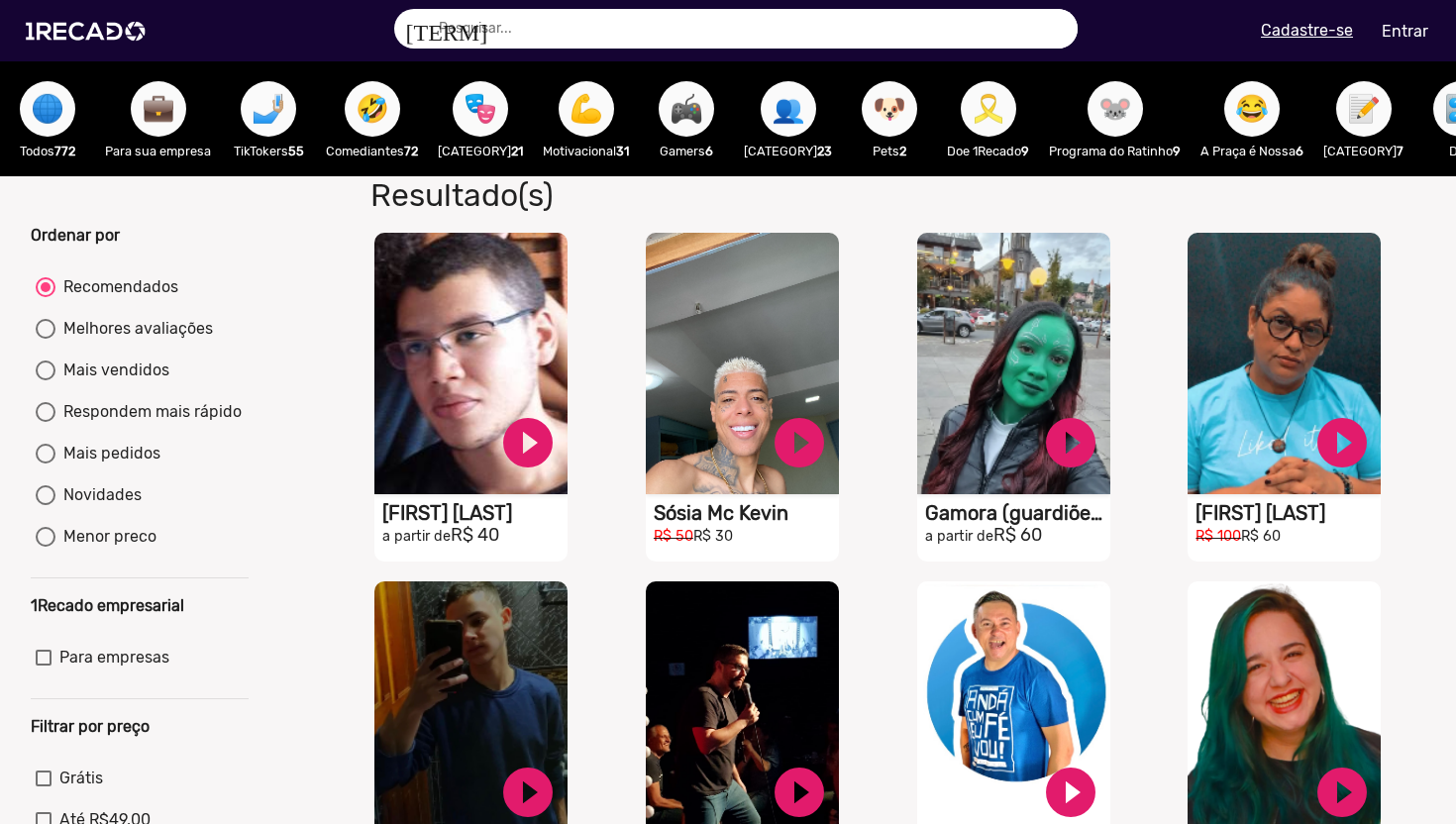 click on "💼" at bounding box center (158, 109) 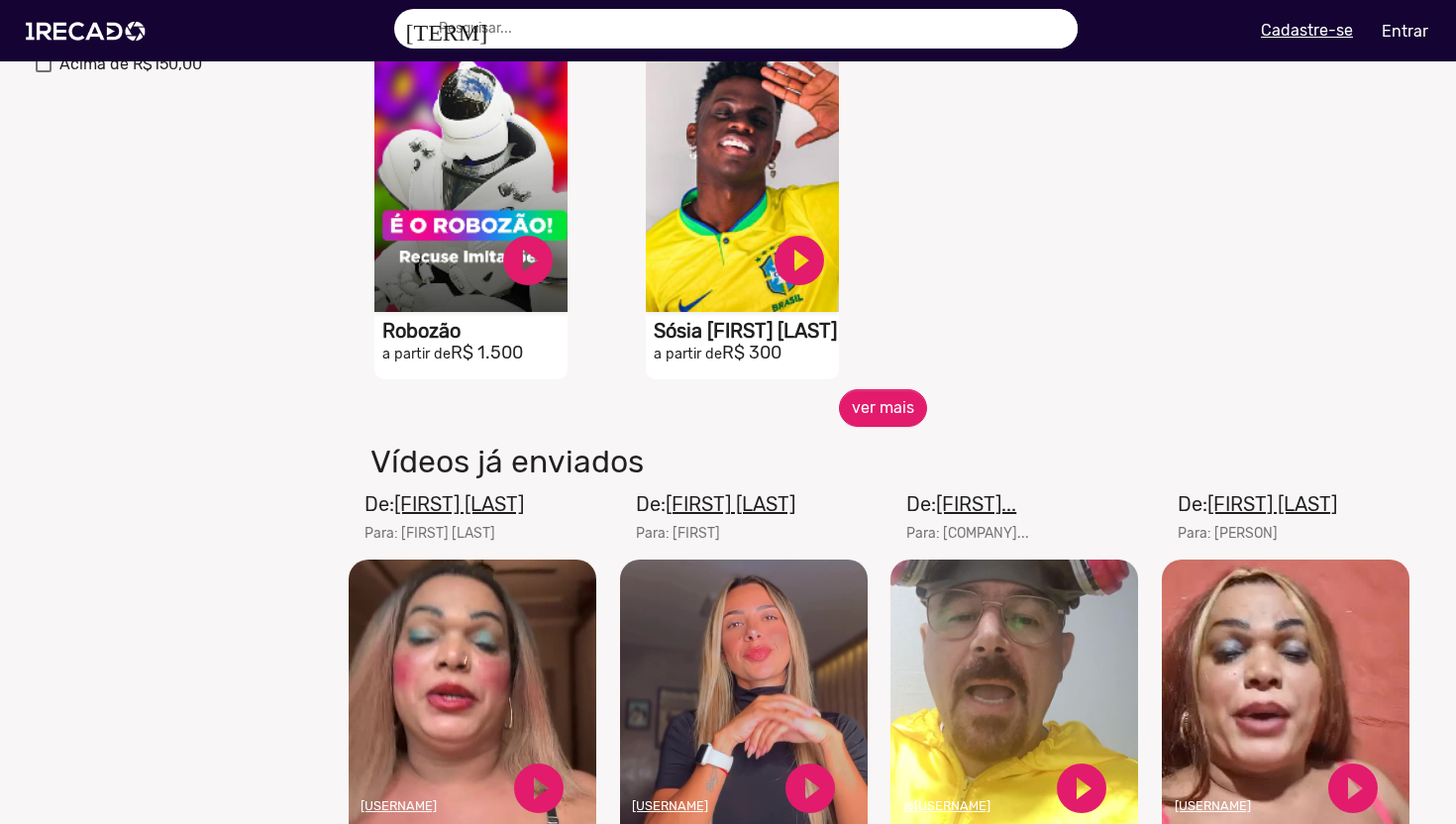 scroll, scrollTop: 0, scrollLeft: 0, axis: both 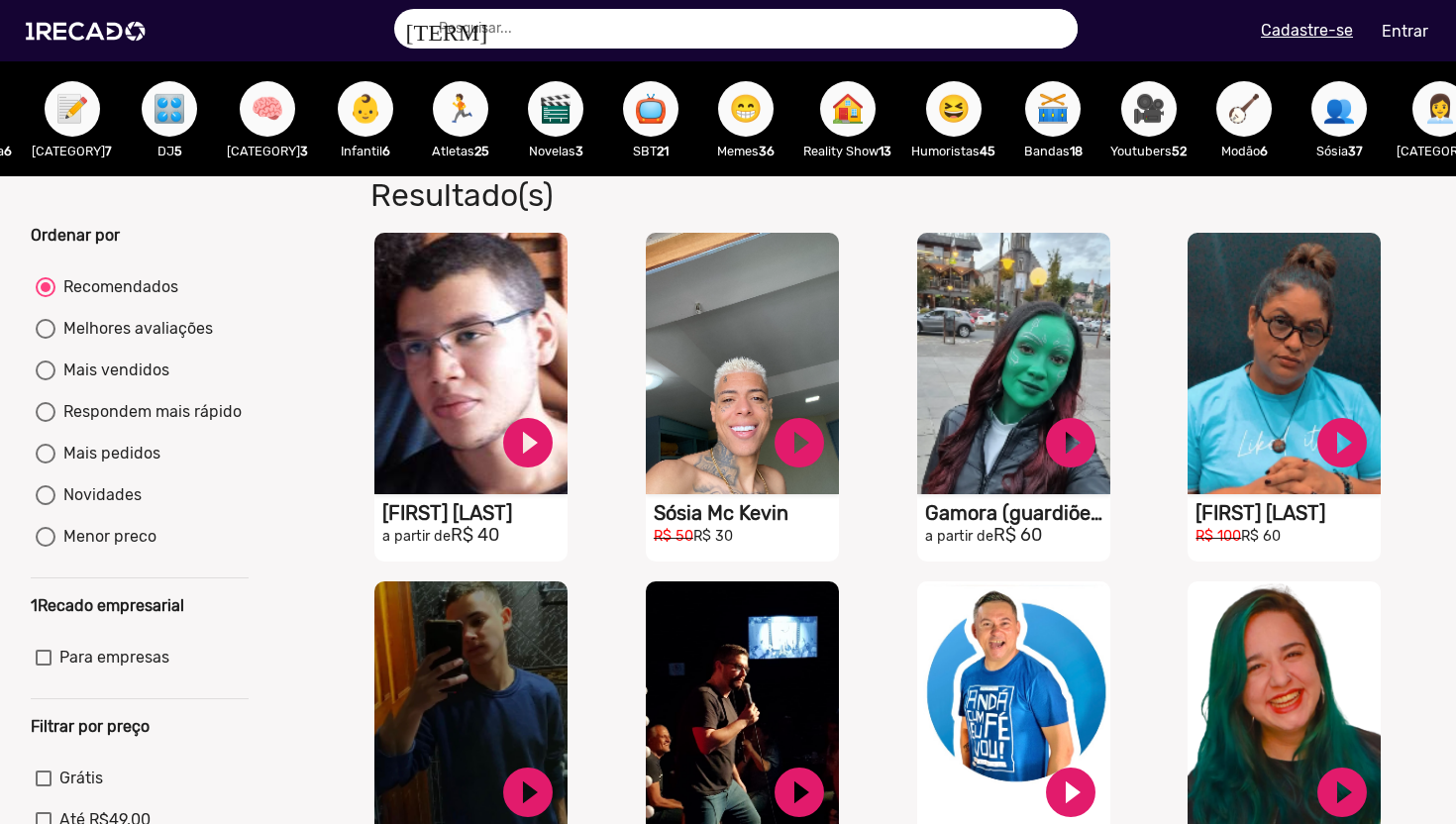 click on "🎬" at bounding box center (556, 109) 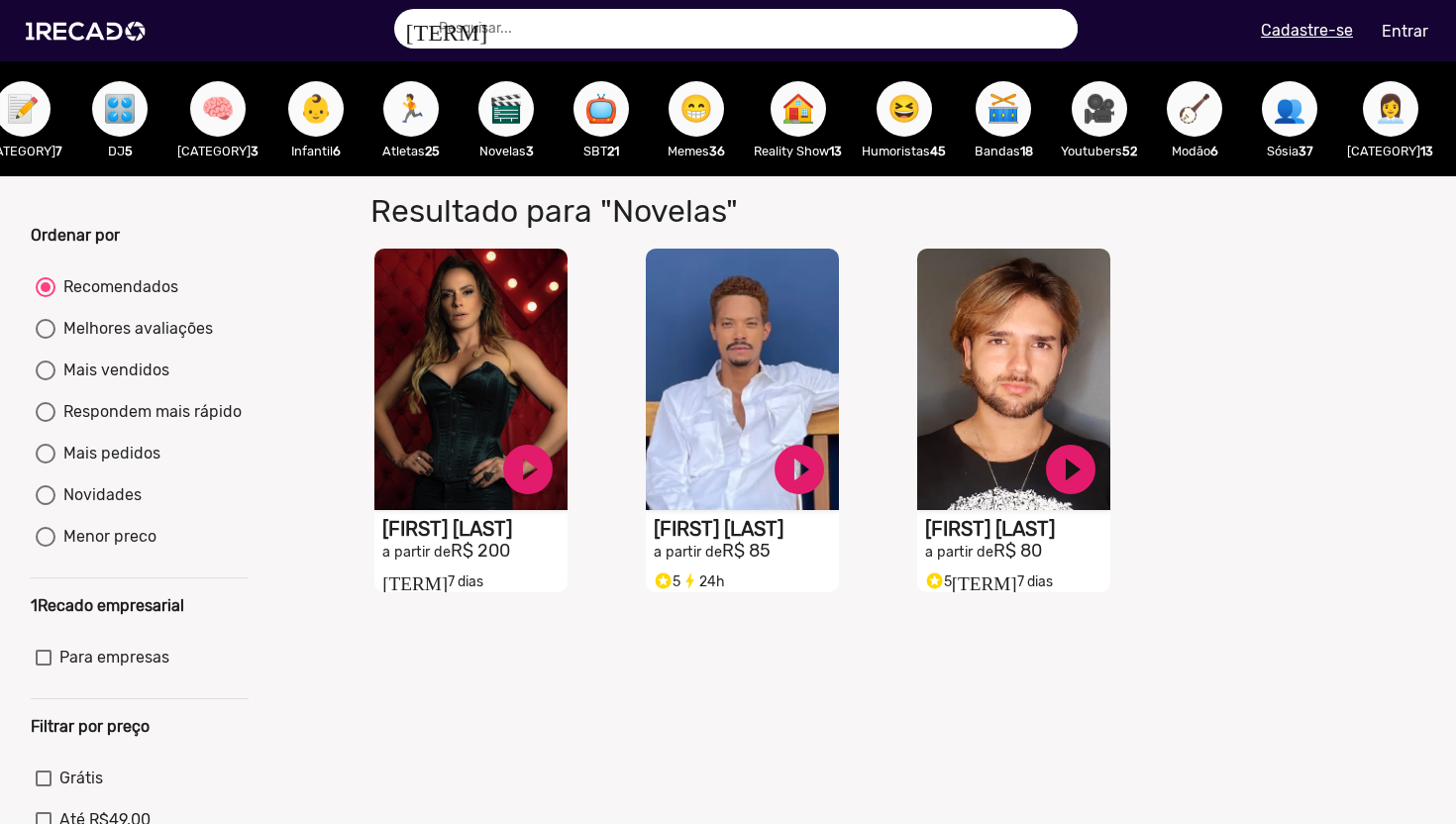 scroll, scrollTop: 0, scrollLeft: 1342, axis: horizontal 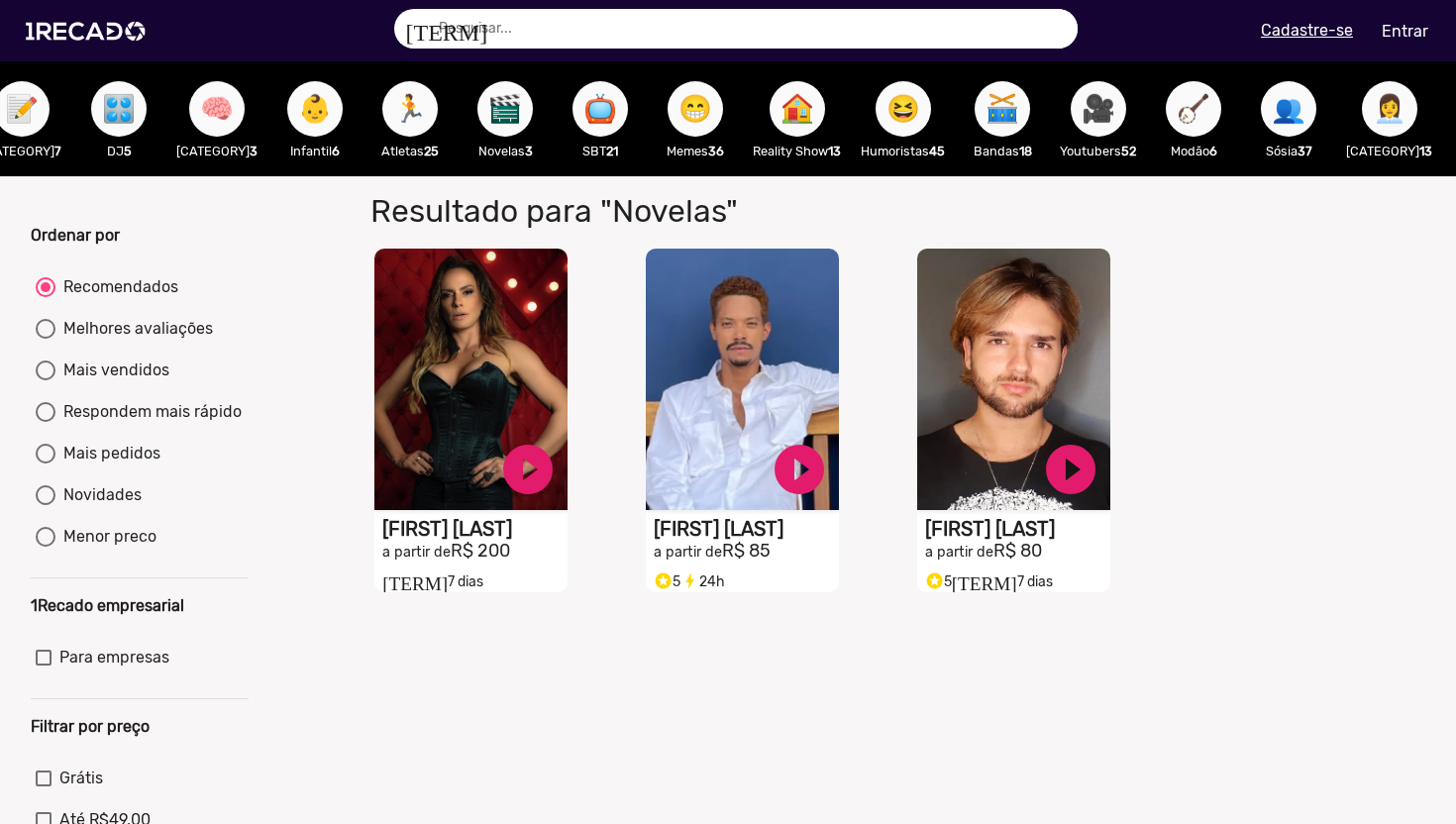 click on "📺" at bounding box center (600, 109) 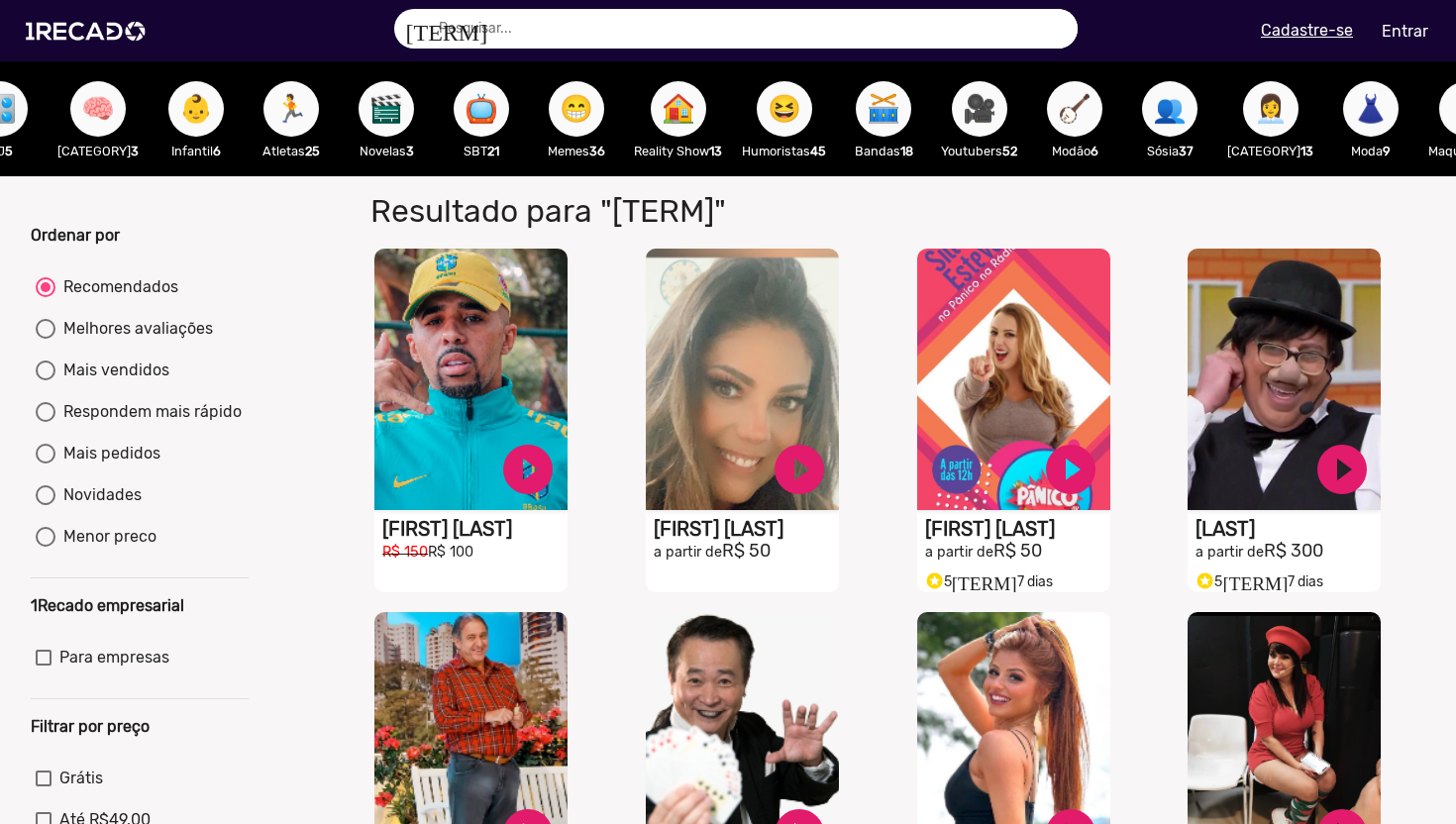 scroll, scrollTop: 0, scrollLeft: 1754, axis: horizontal 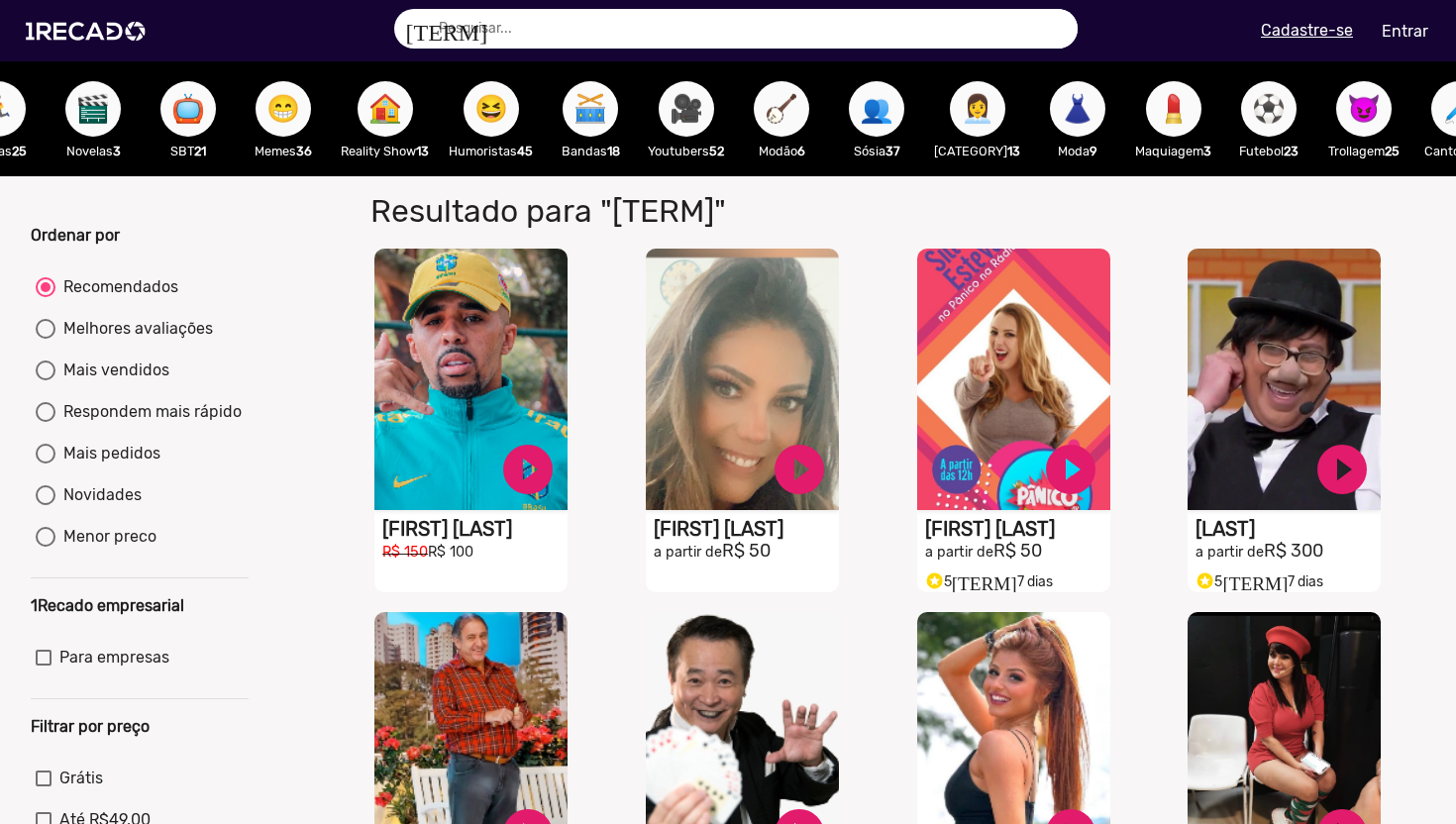 click on "🥁" at bounding box center [590, 109] 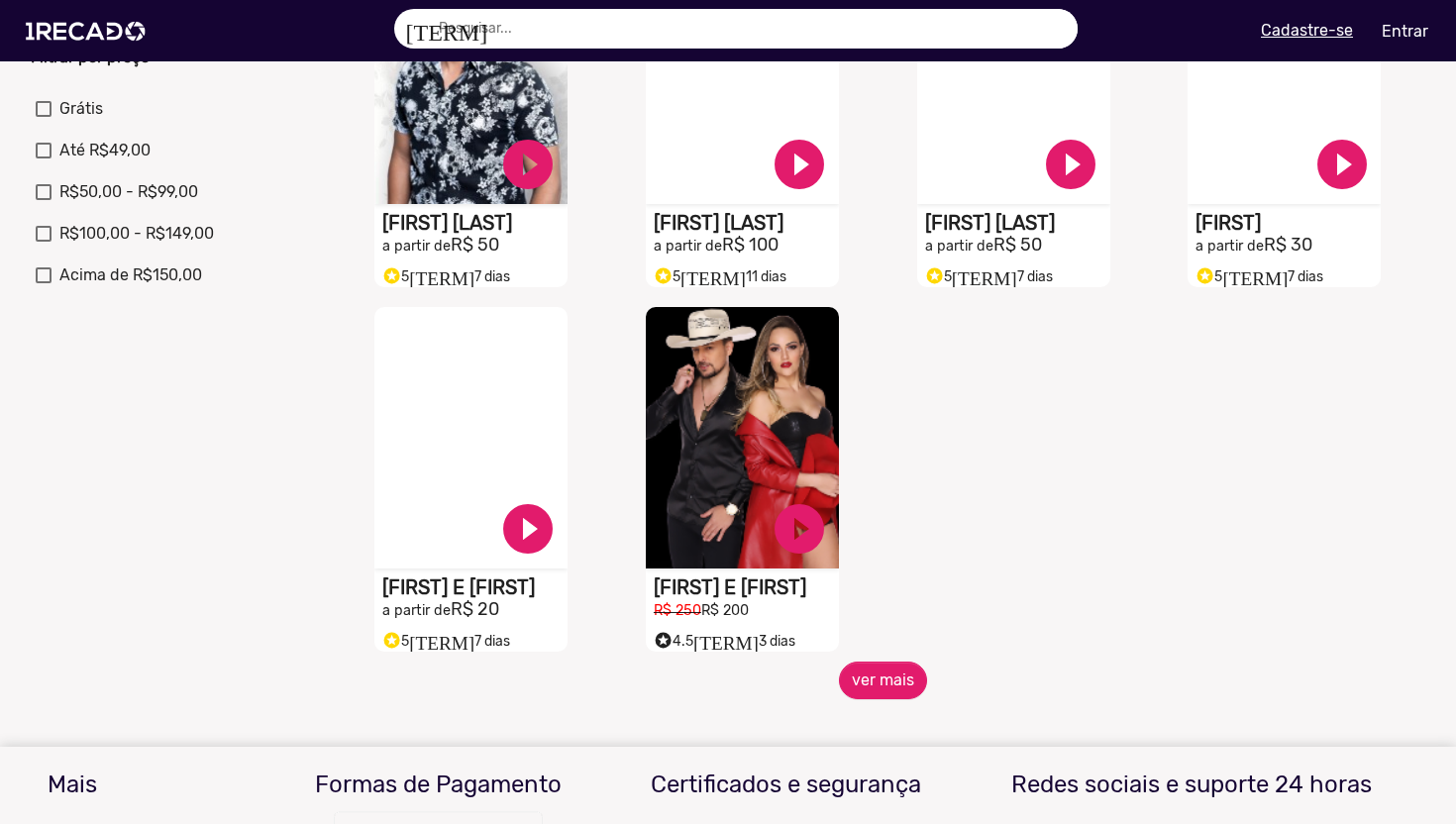 scroll, scrollTop: 670, scrollLeft: 0, axis: vertical 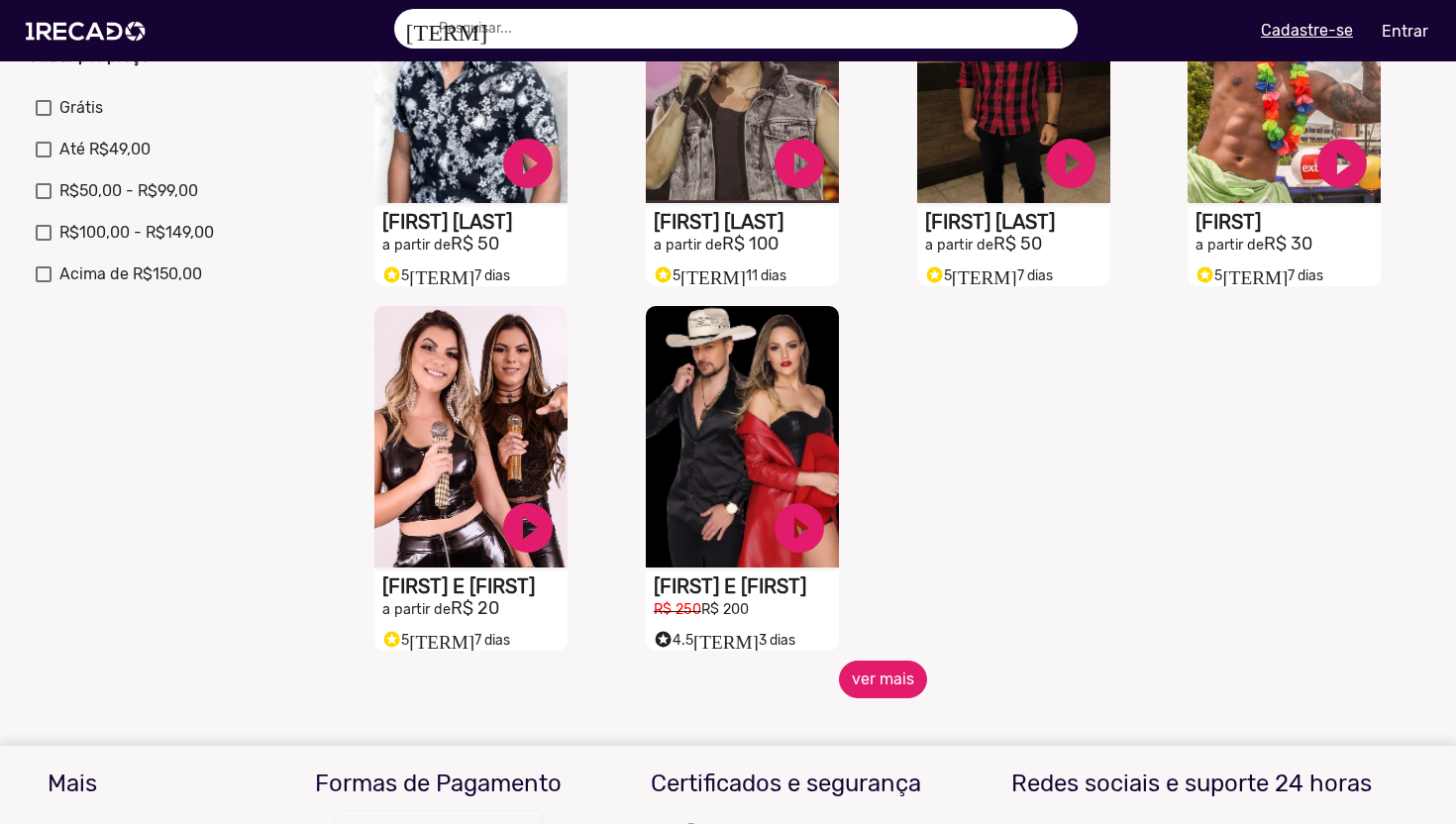 click on "ver mais" 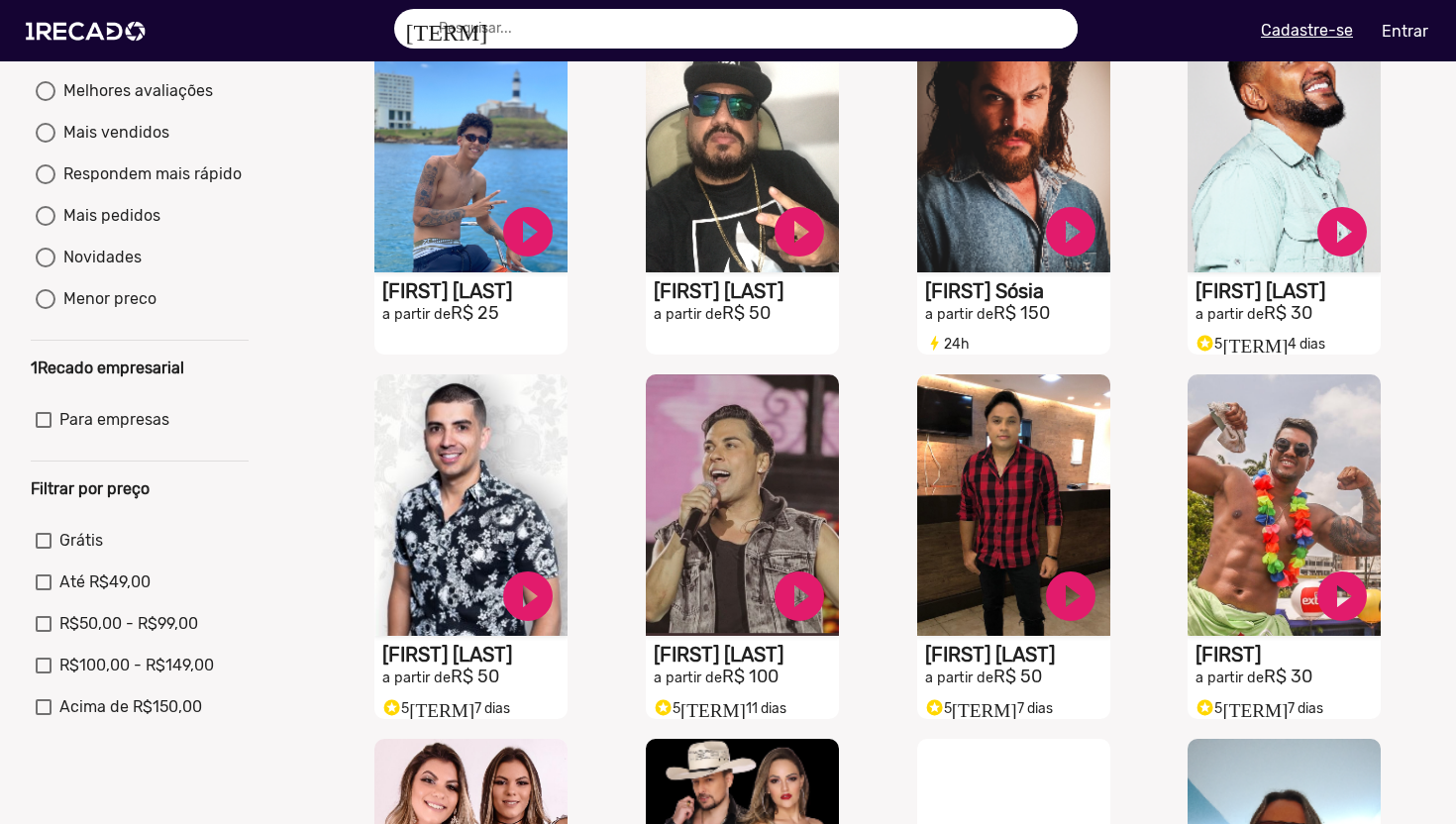 scroll, scrollTop: 0, scrollLeft: 0, axis: both 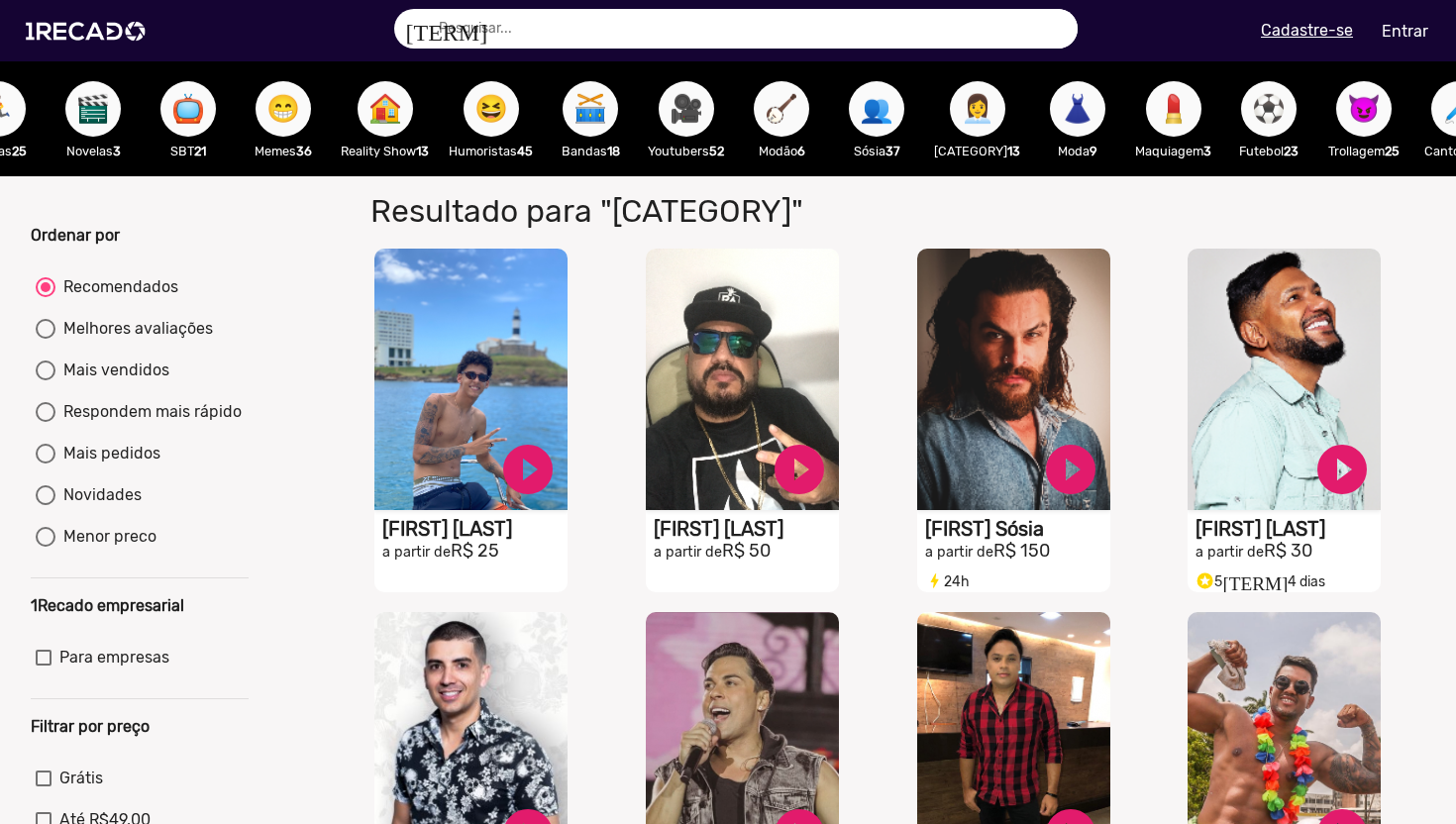 click on "🪕" at bounding box center (781, 109) 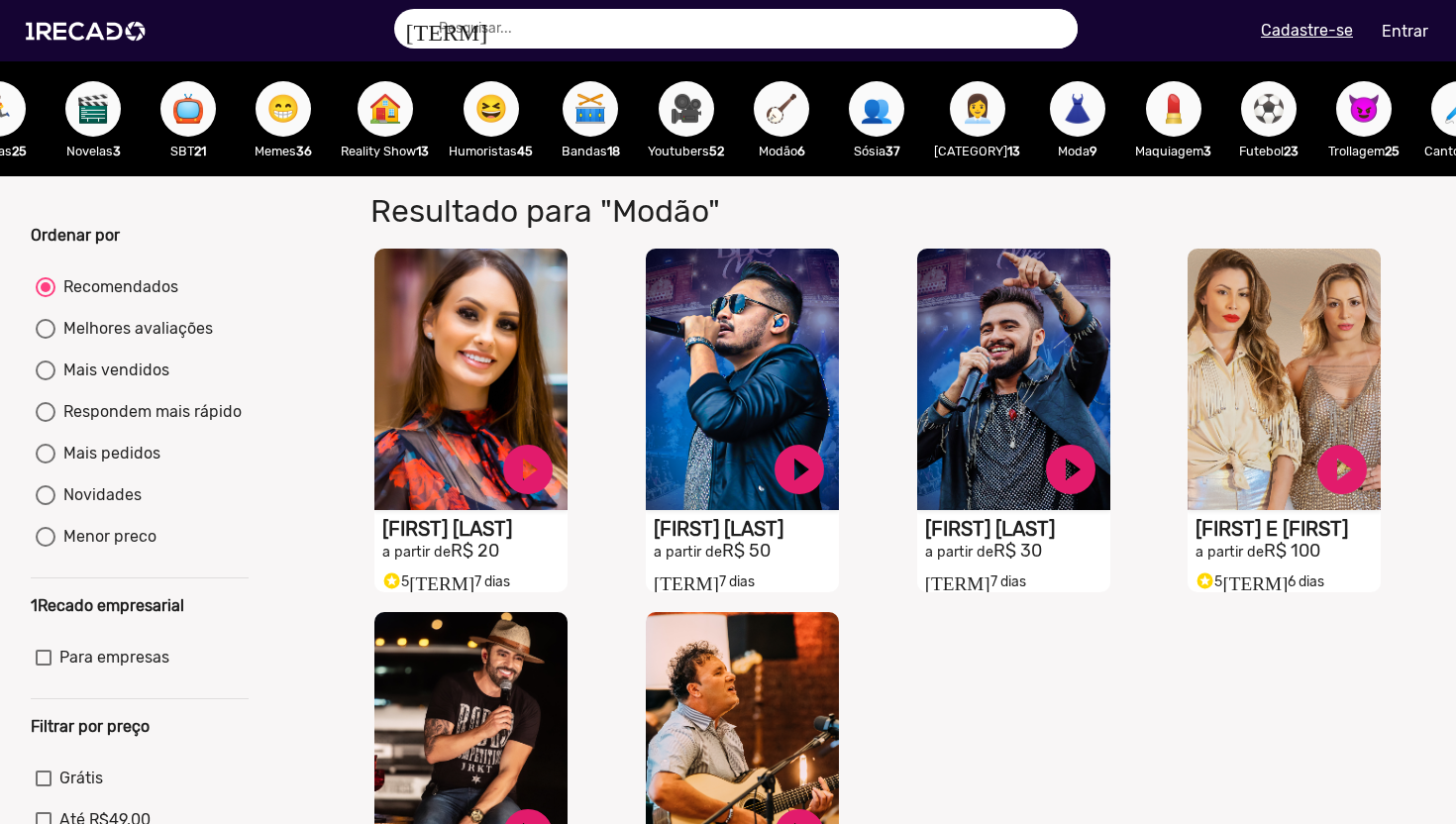 click on "👥" at bounding box center (877, 109) 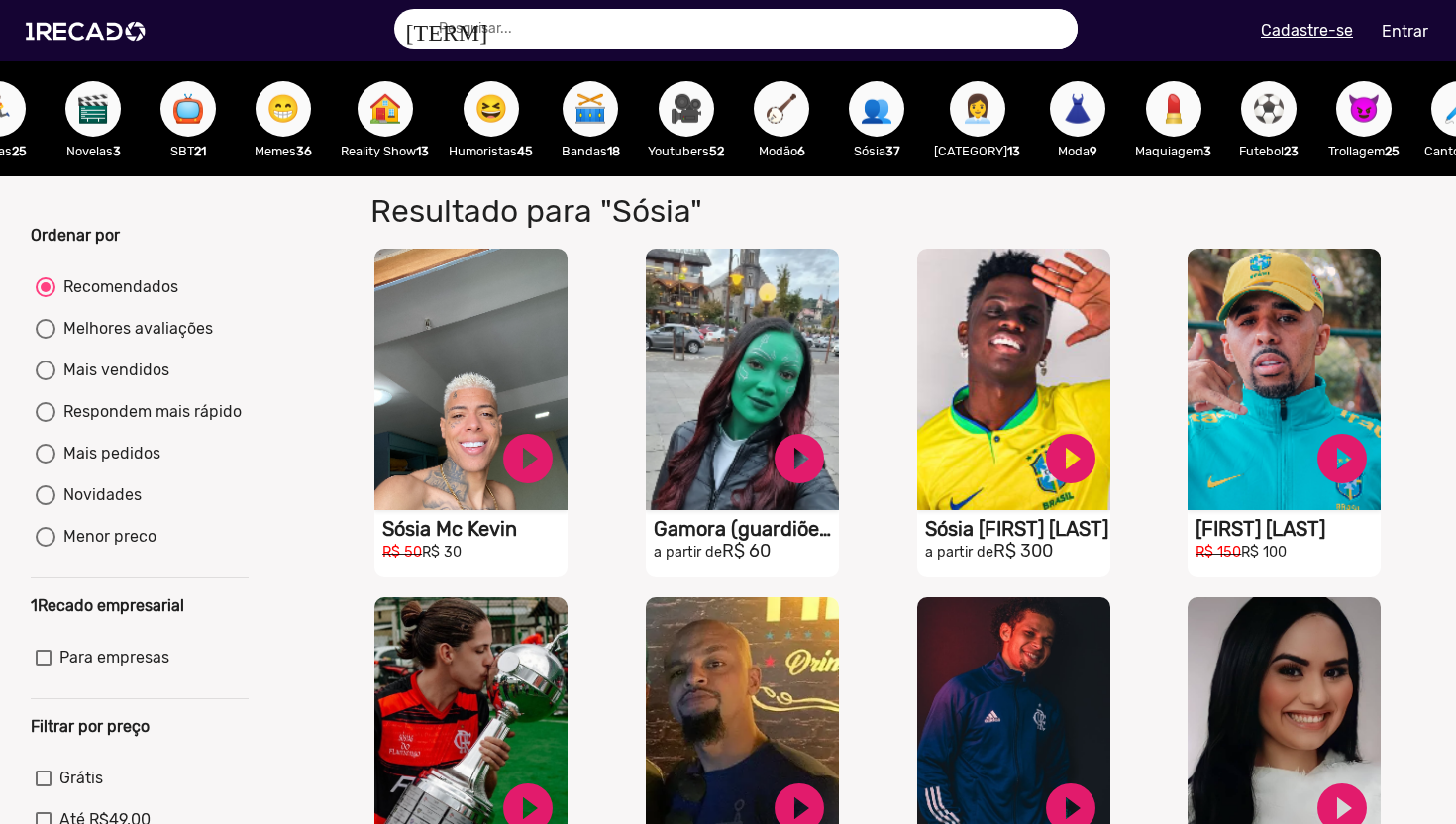 click on "👩‍💼" at bounding box center [978, 109] 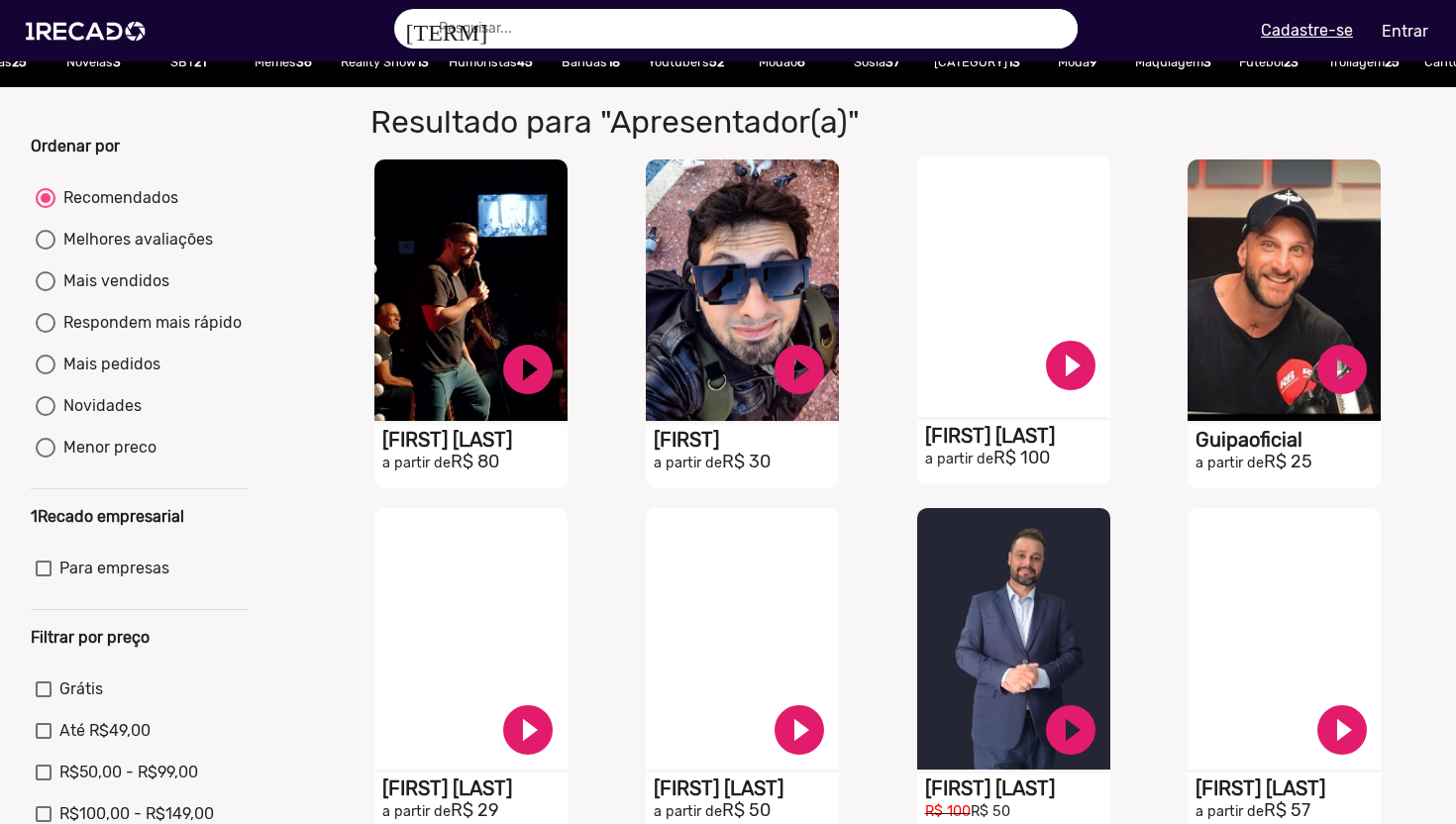 scroll, scrollTop: 0, scrollLeft: 0, axis: both 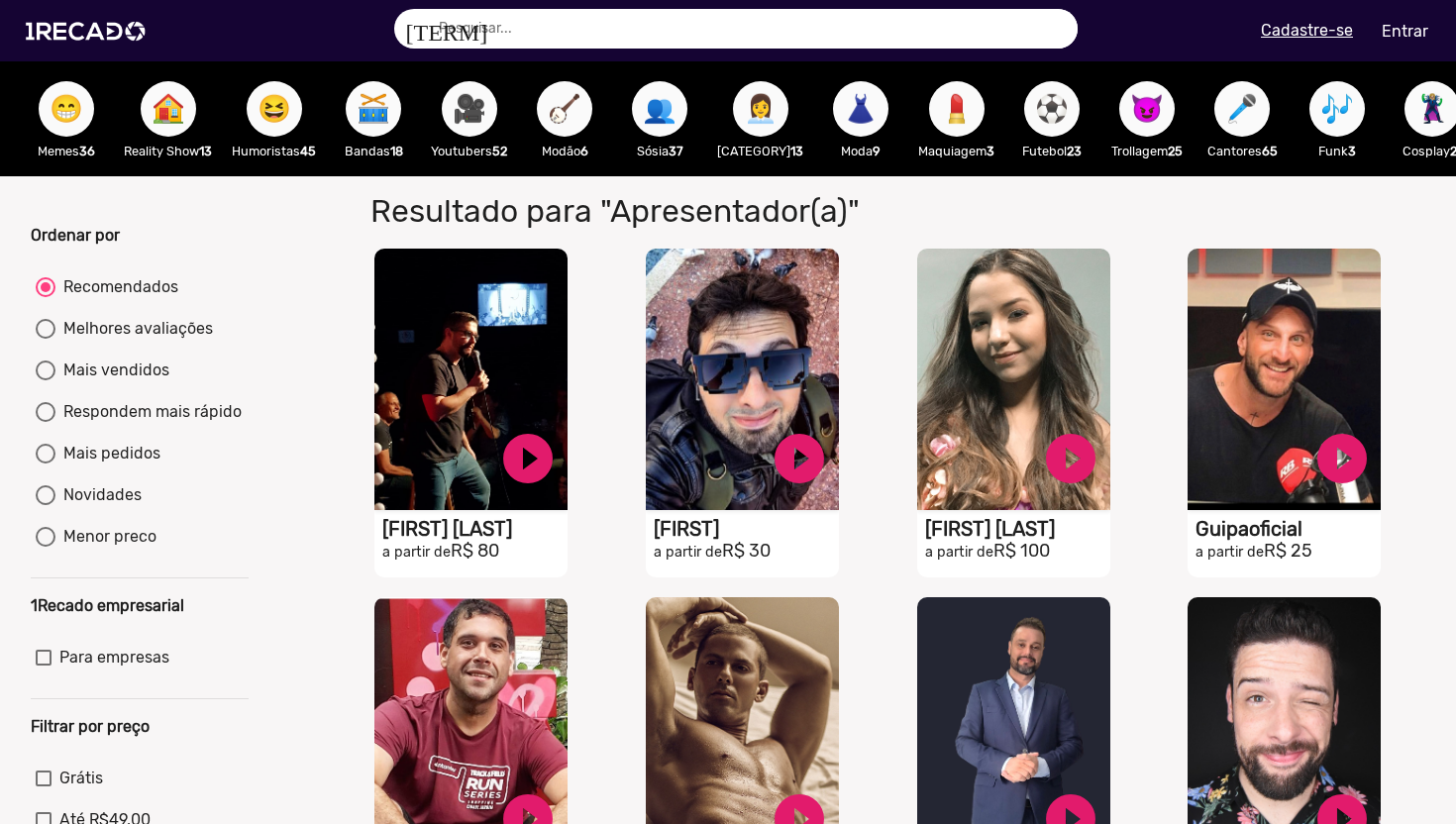 click on "💄" at bounding box center [957, 109] 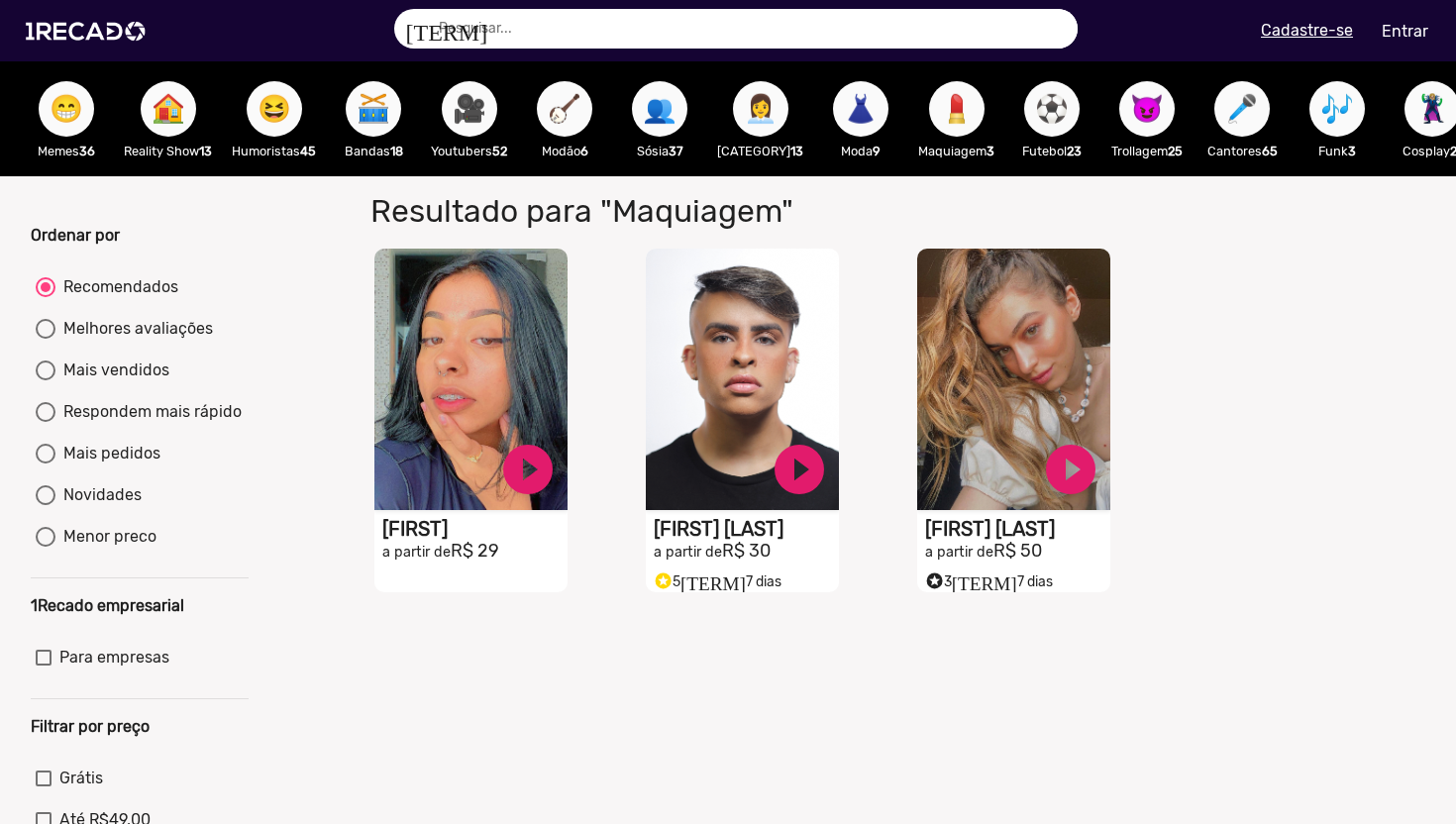 click on "⚽" at bounding box center (1052, 109) 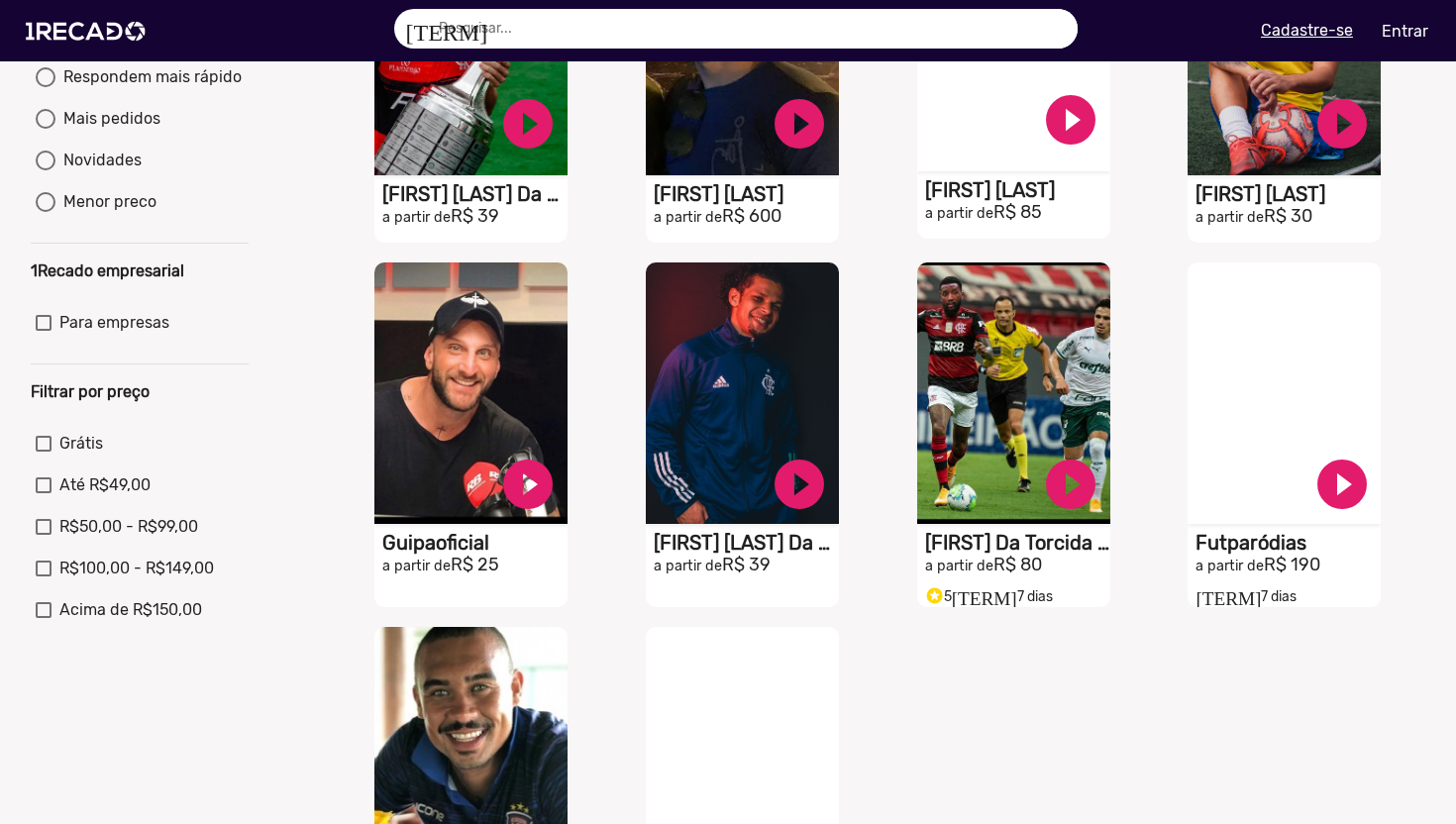 scroll, scrollTop: 0, scrollLeft: 0, axis: both 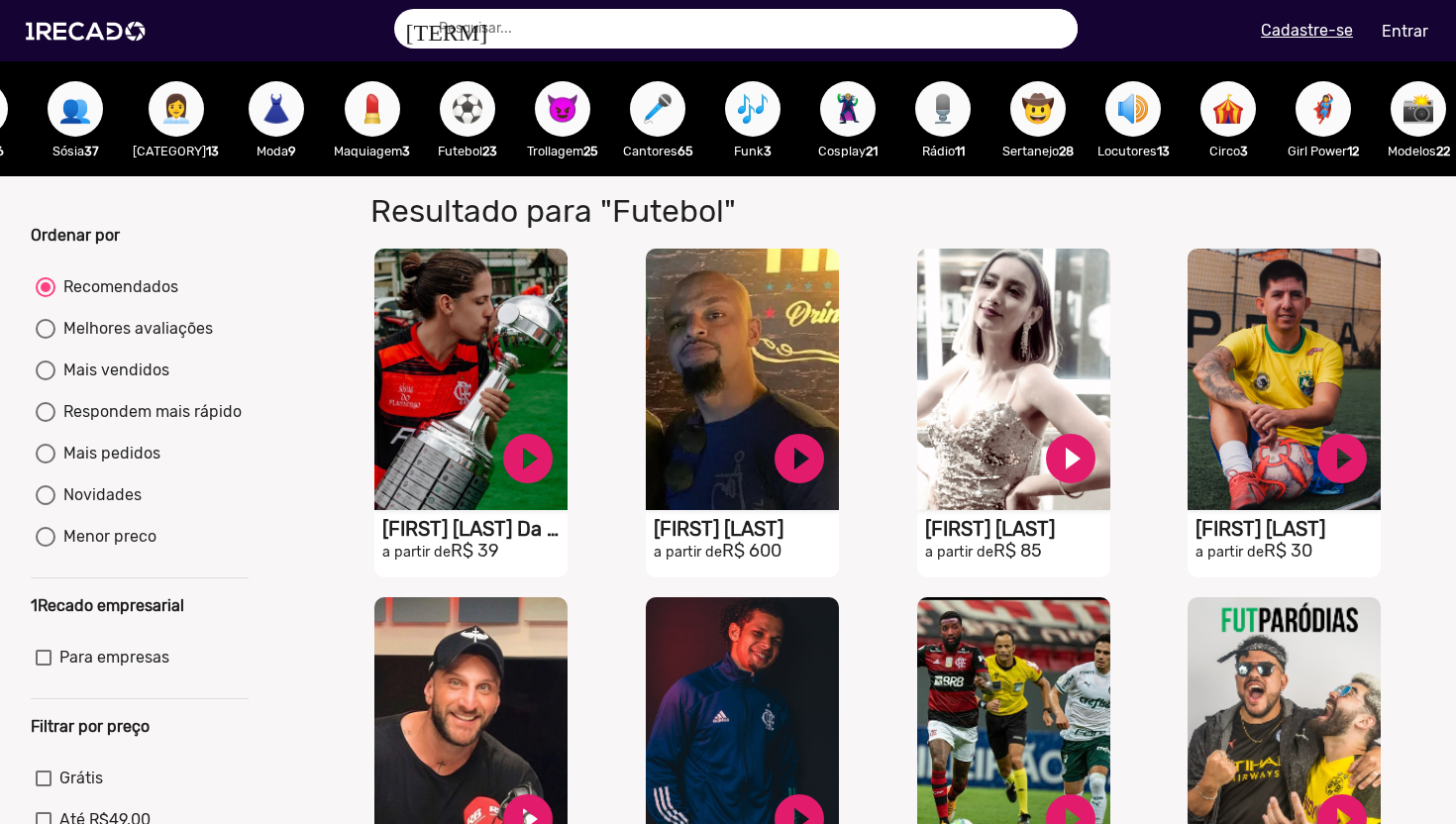 click on "🤠" at bounding box center (1038, 109) 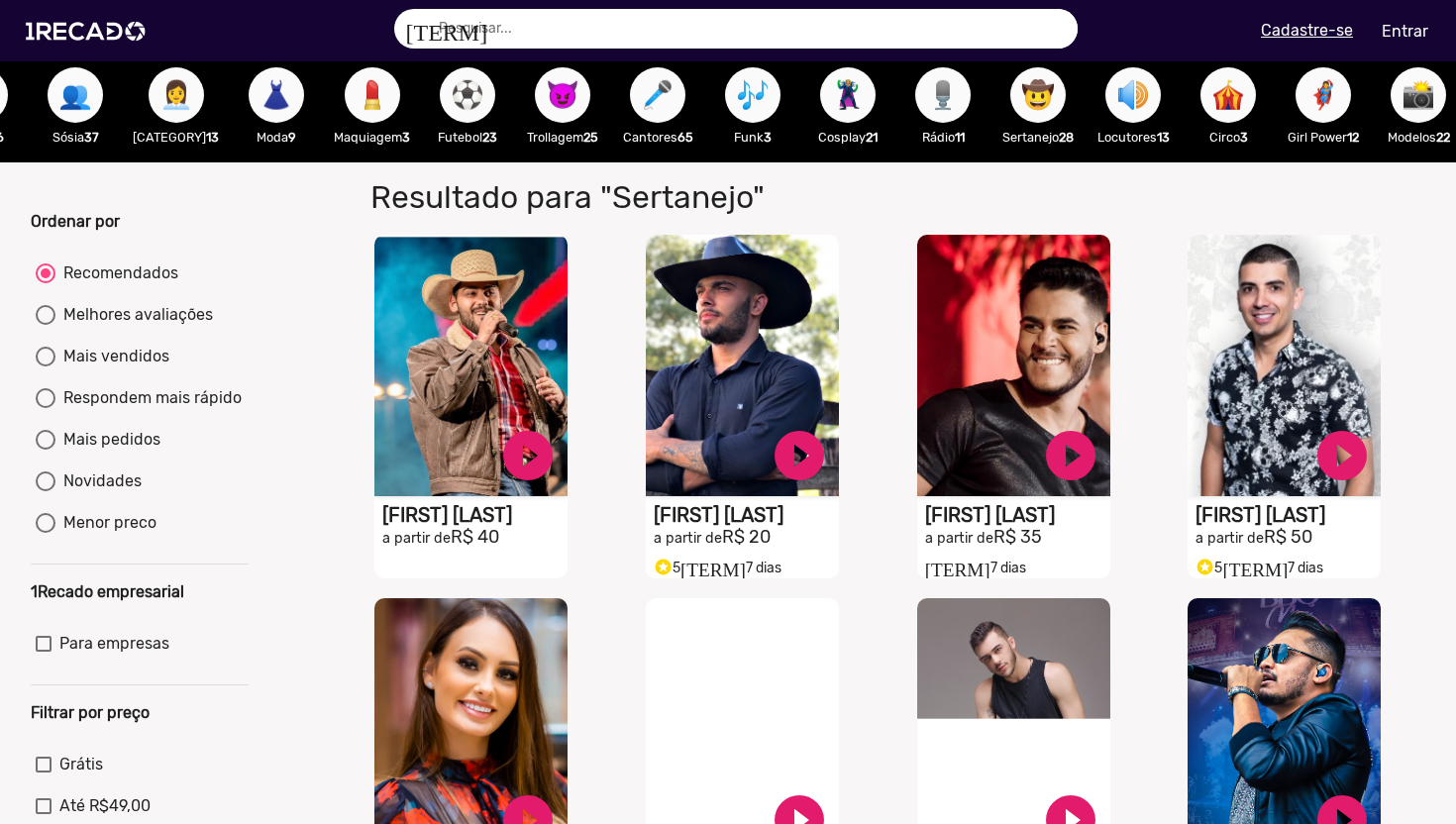 scroll, scrollTop: 0, scrollLeft: 0, axis: both 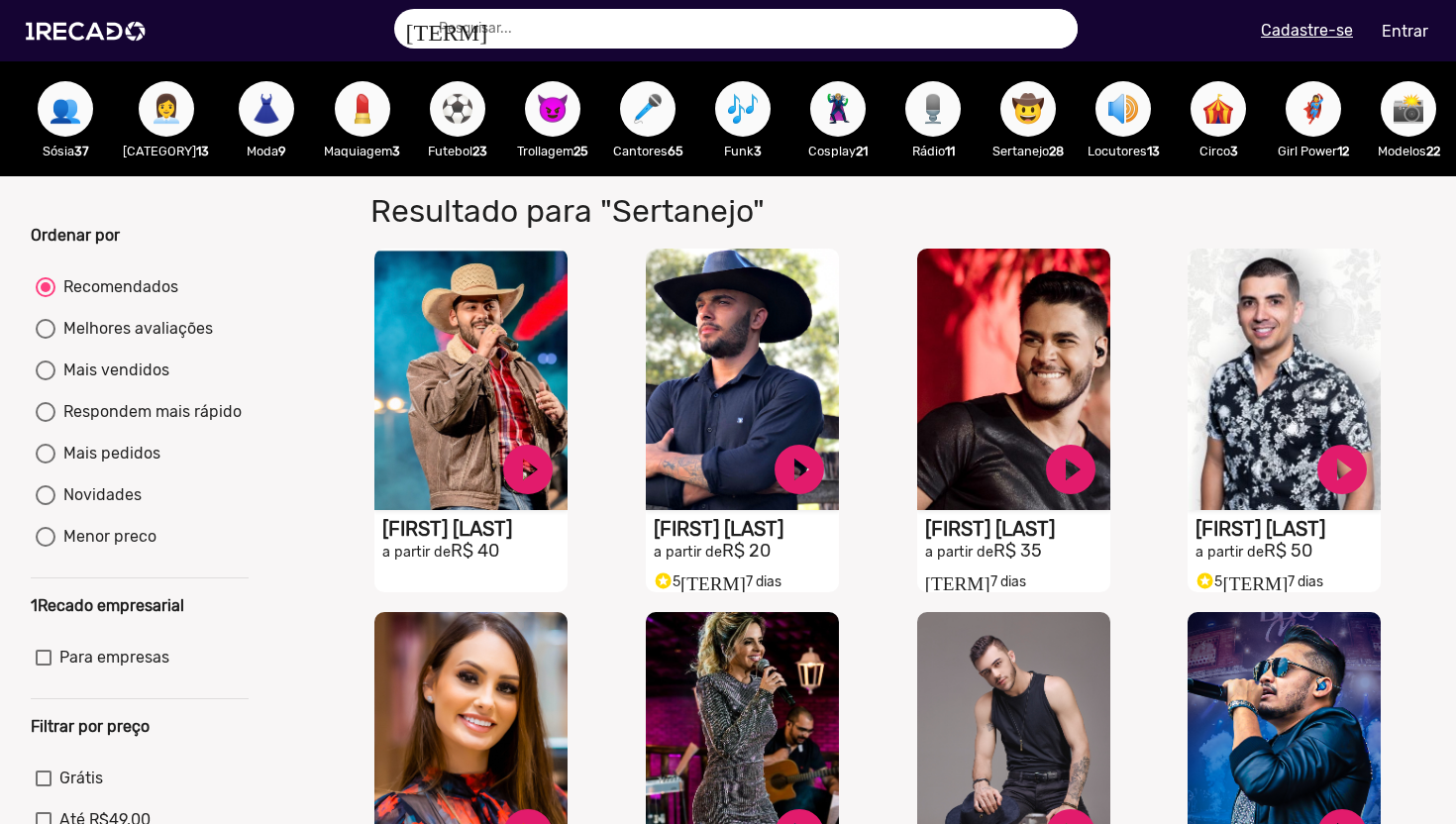 click on "📸" at bounding box center [1408, 109] 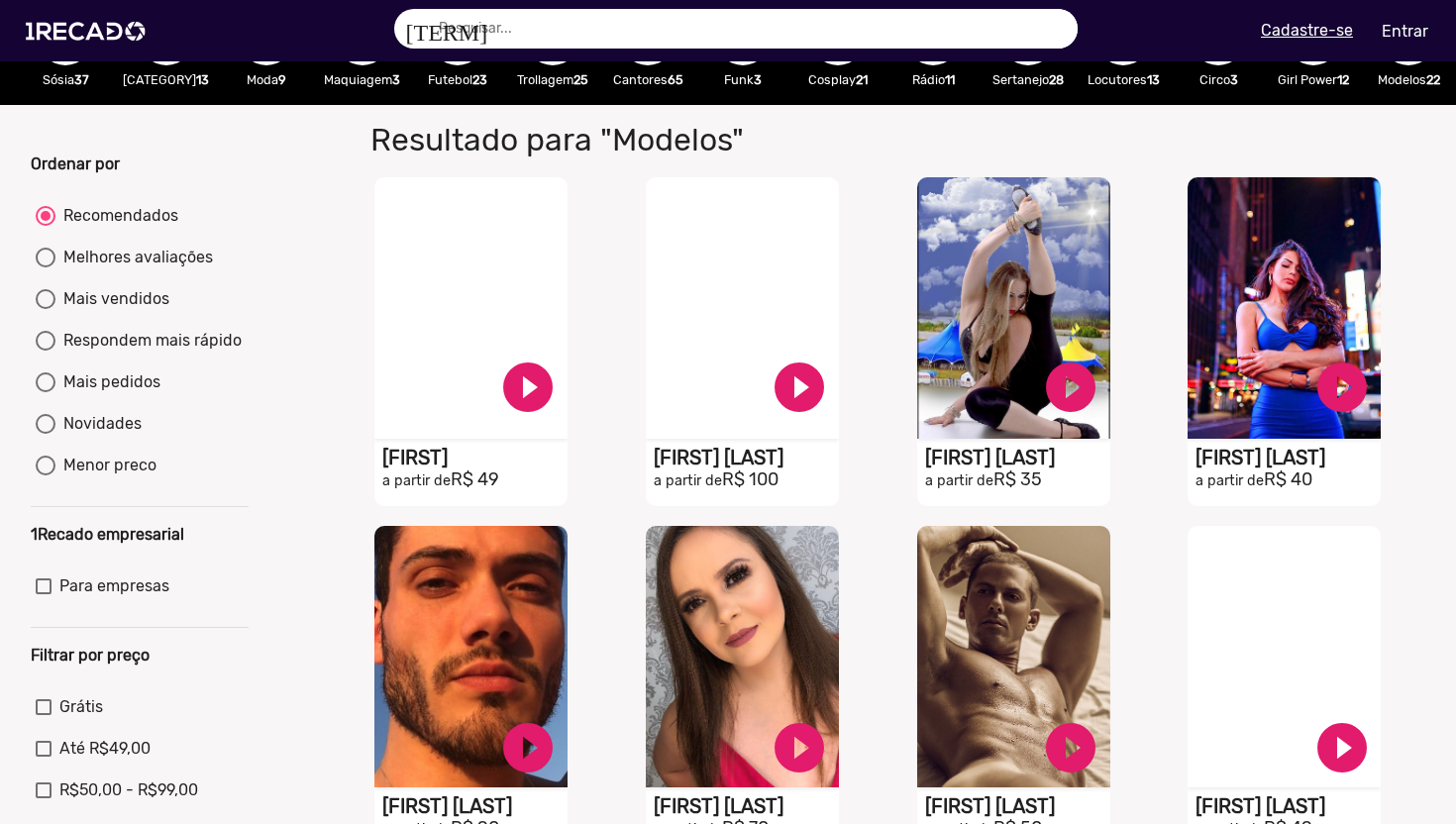 scroll, scrollTop: 0, scrollLeft: 0, axis: both 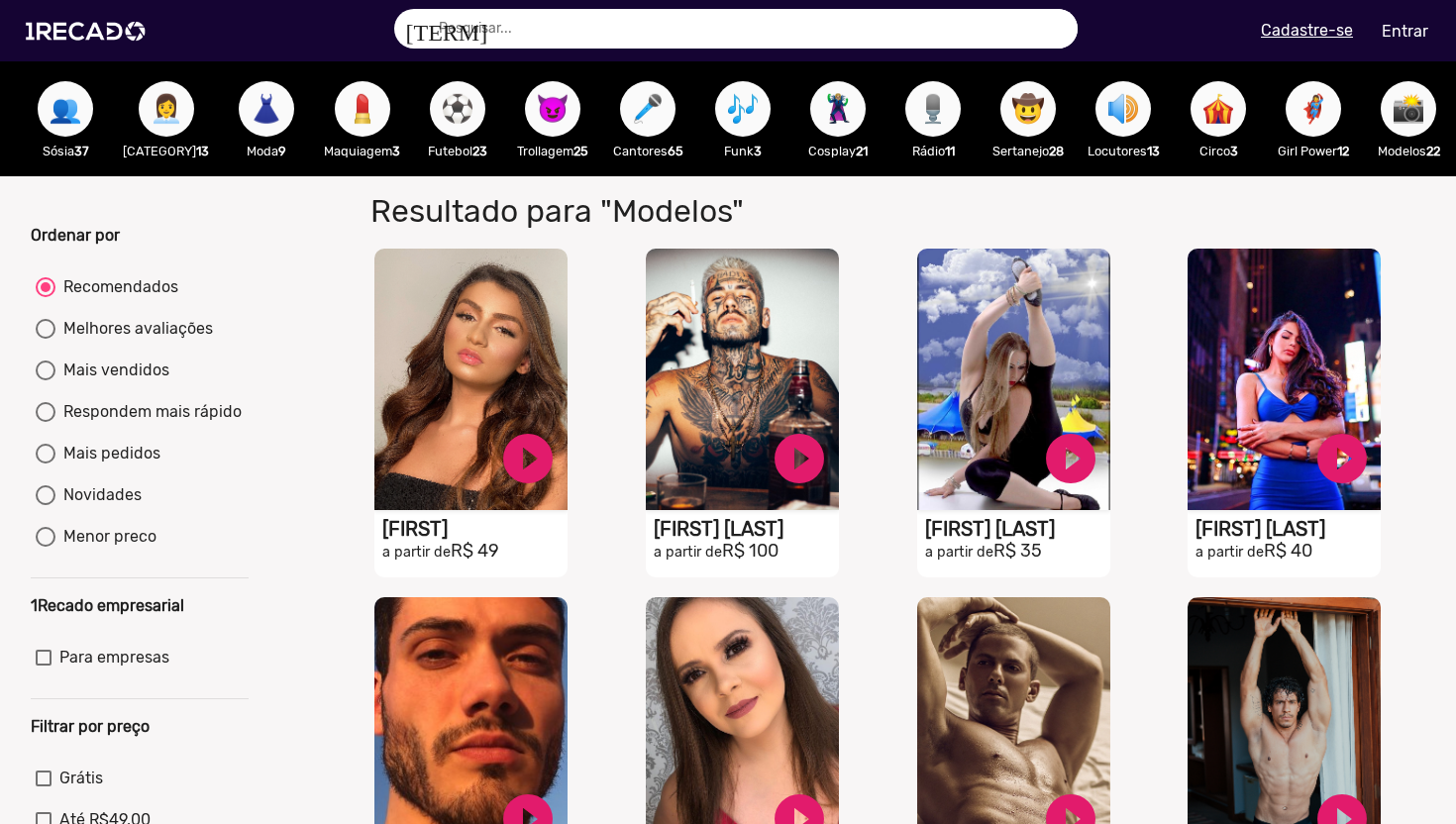 click on "👗" at bounding box center [266, 109] 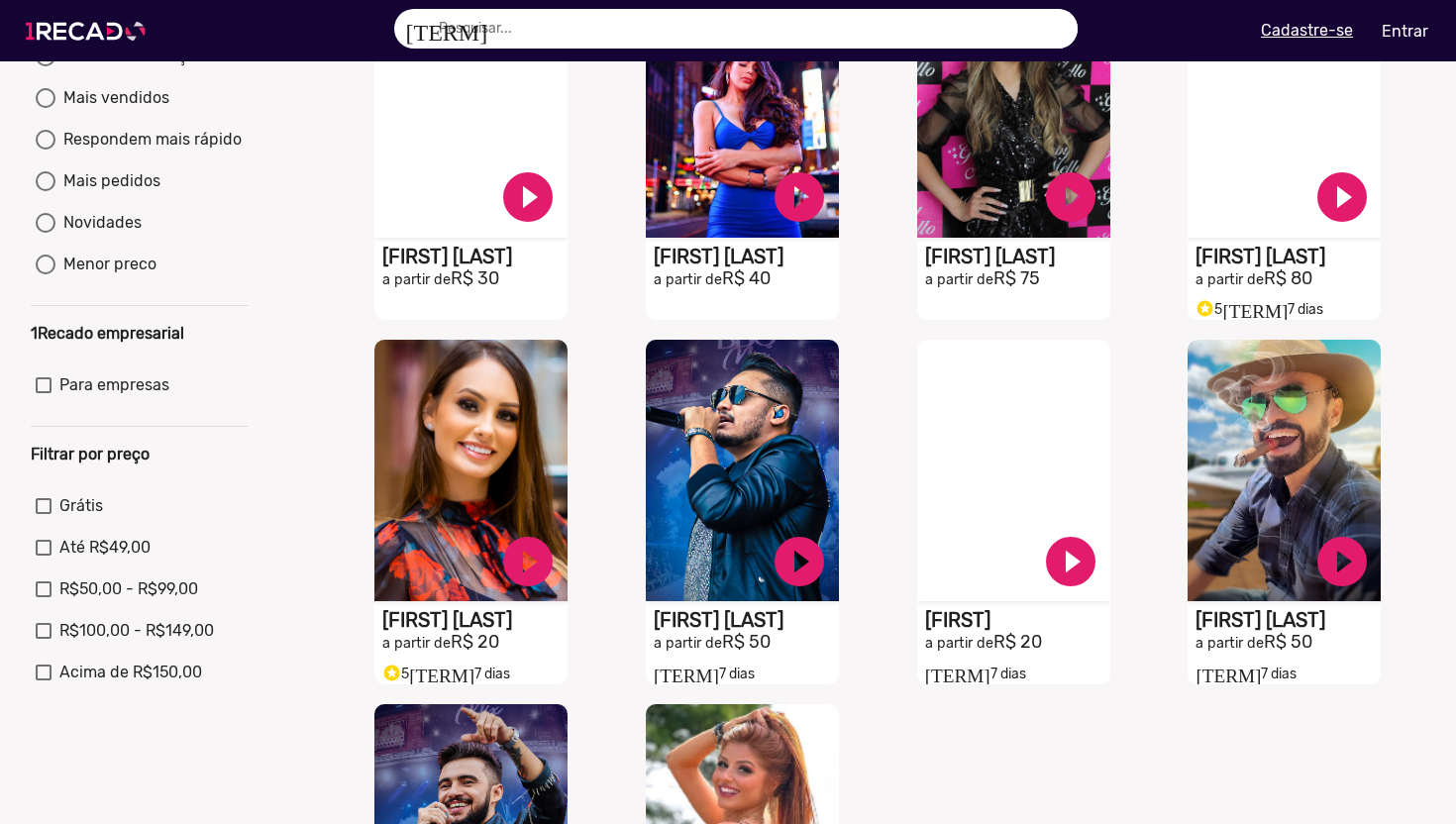 scroll, scrollTop: 0, scrollLeft: 0, axis: both 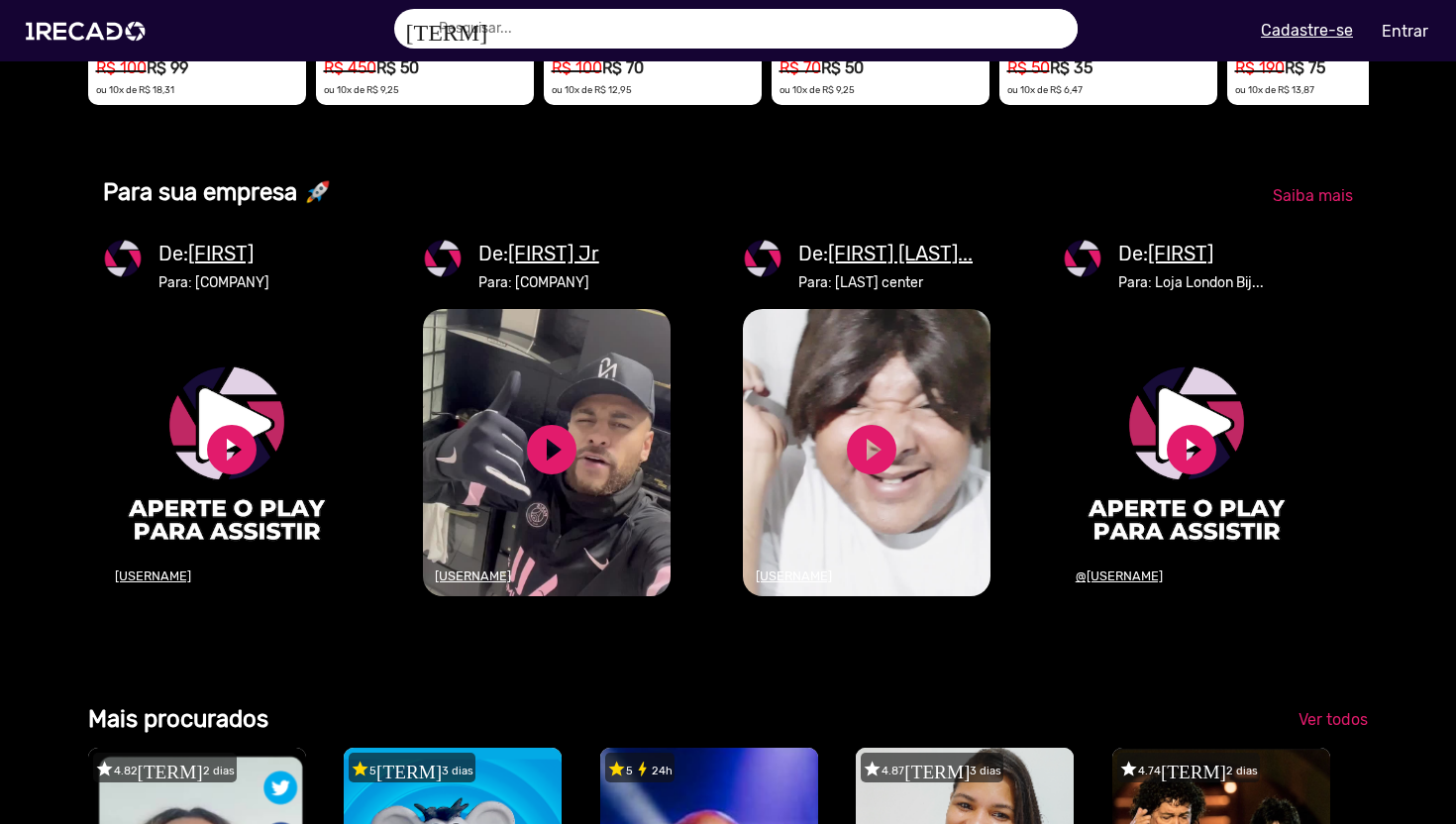 click on "[FIRST] Jr" at bounding box center (554, 254) 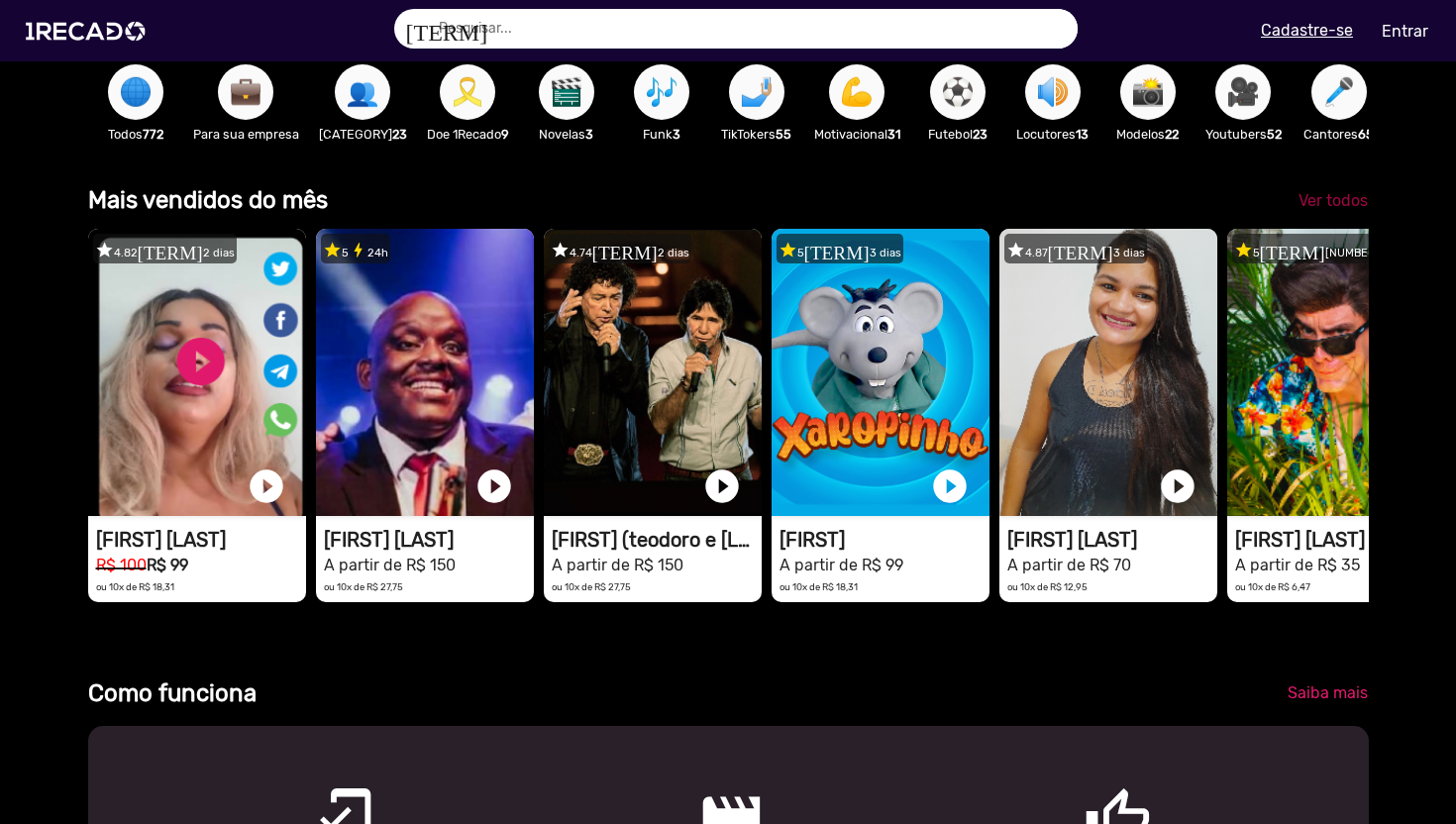 click on "Ver todos" 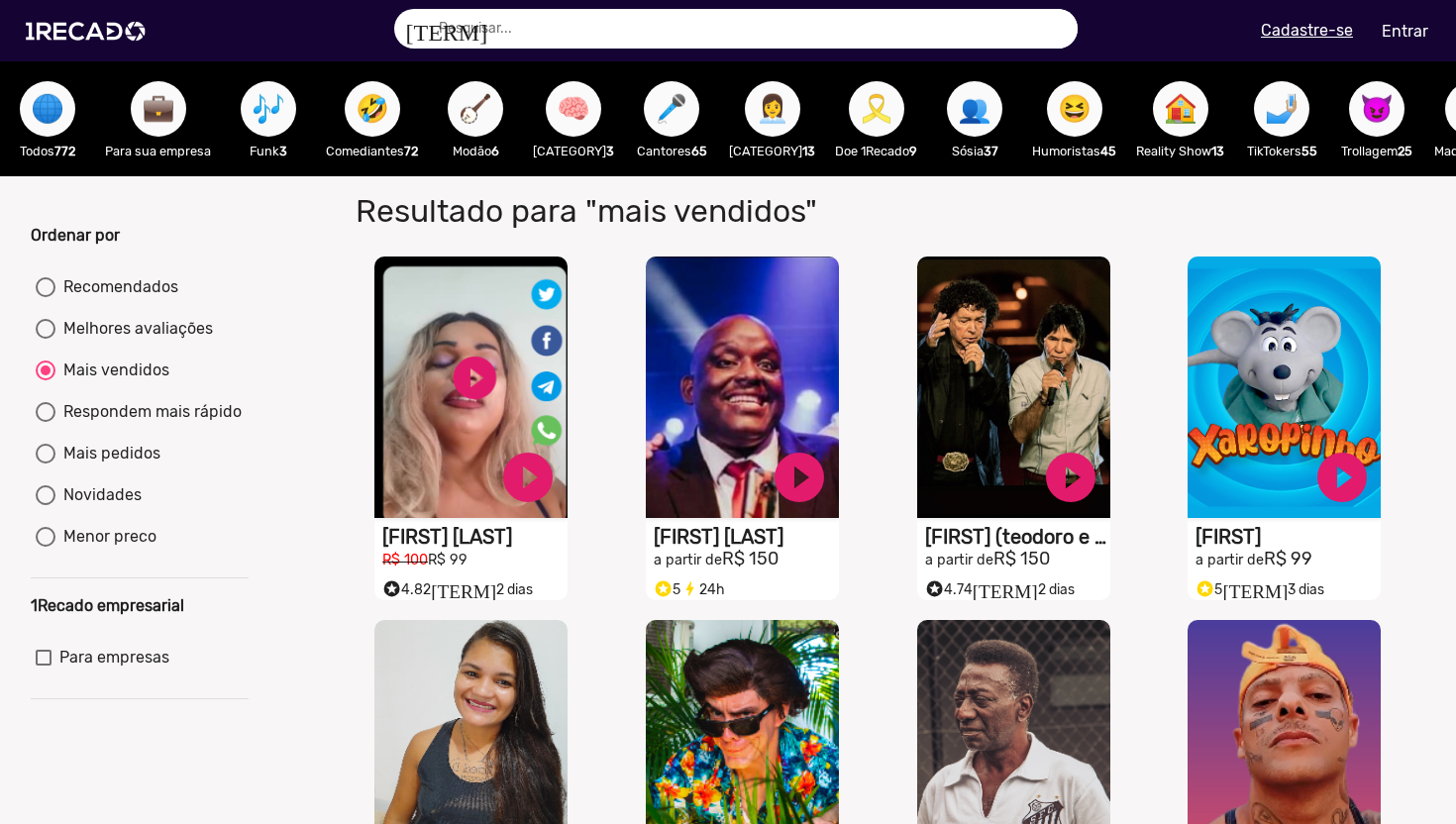 click at bounding box center [751, 29] 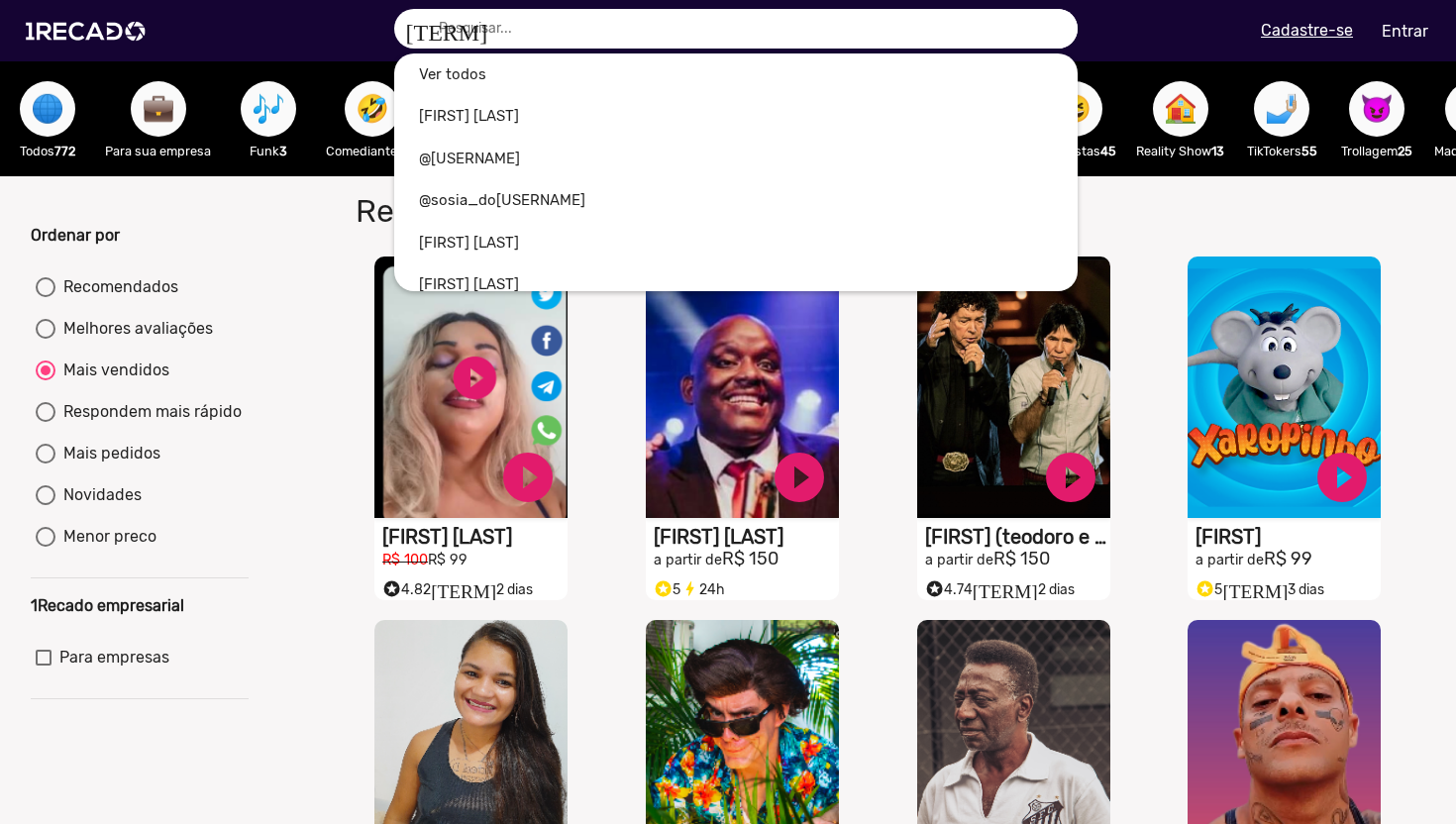 type on "n" 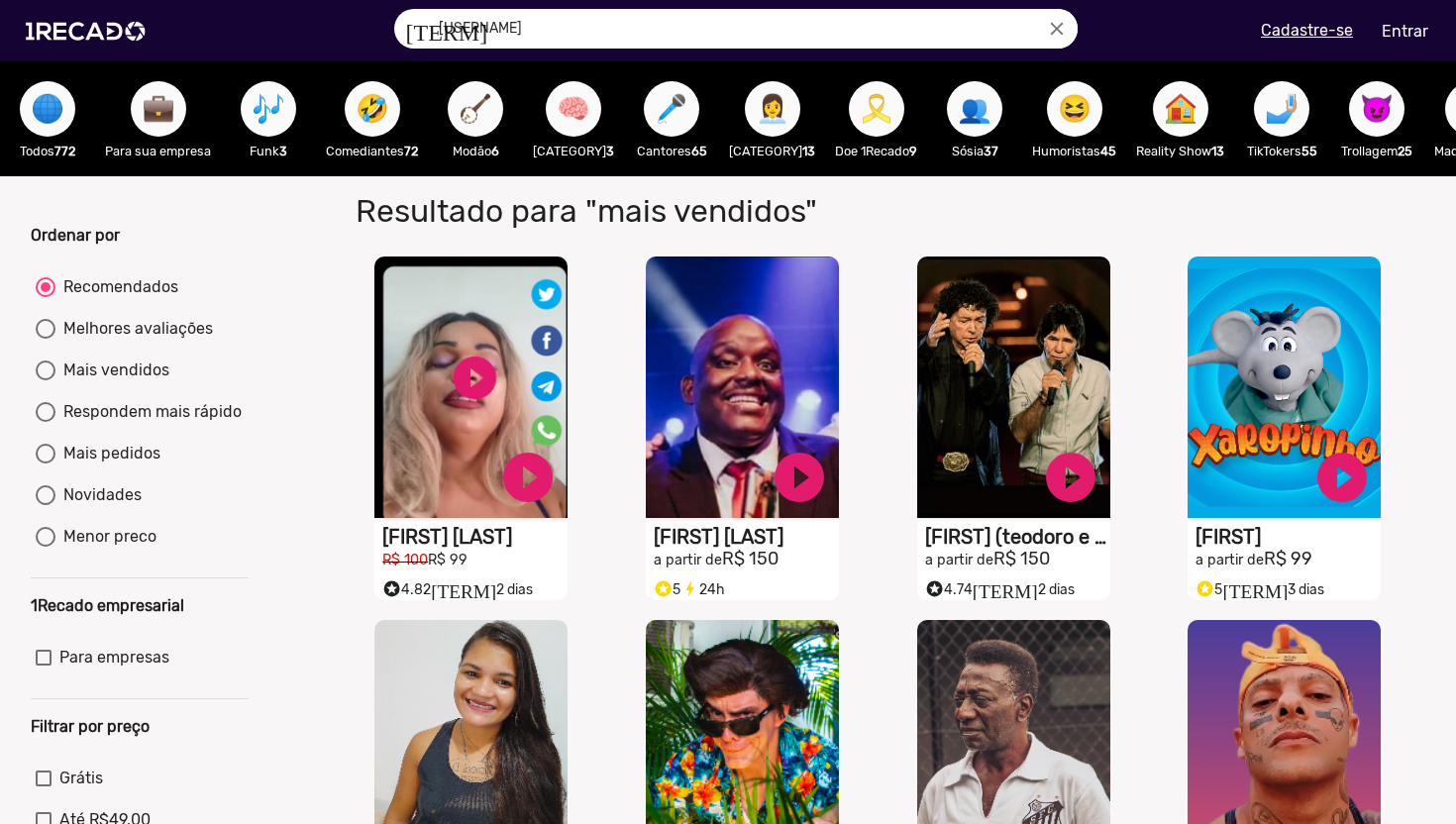 type on "[USERNAME]" 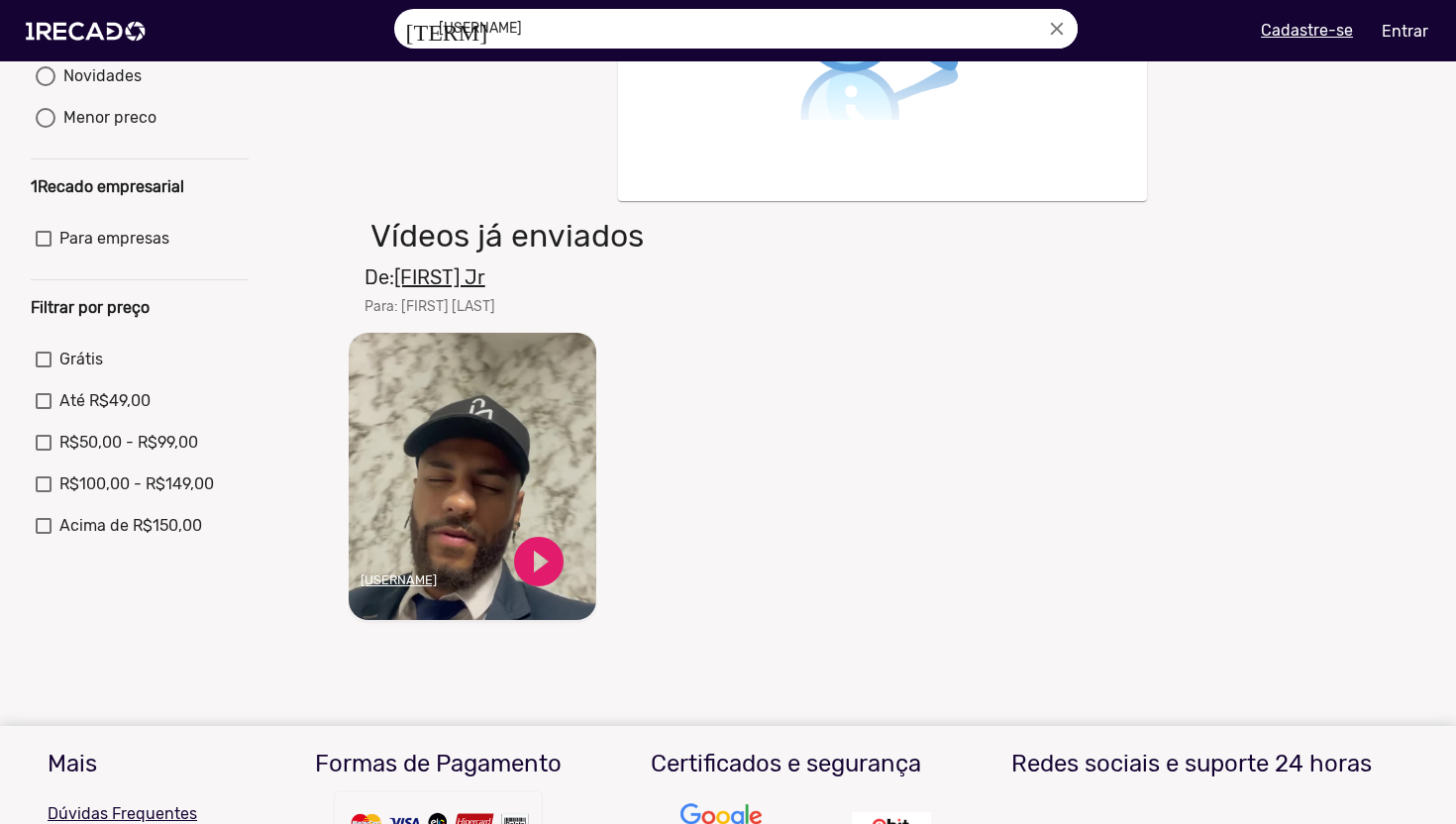 click on "[USERNAME]" 